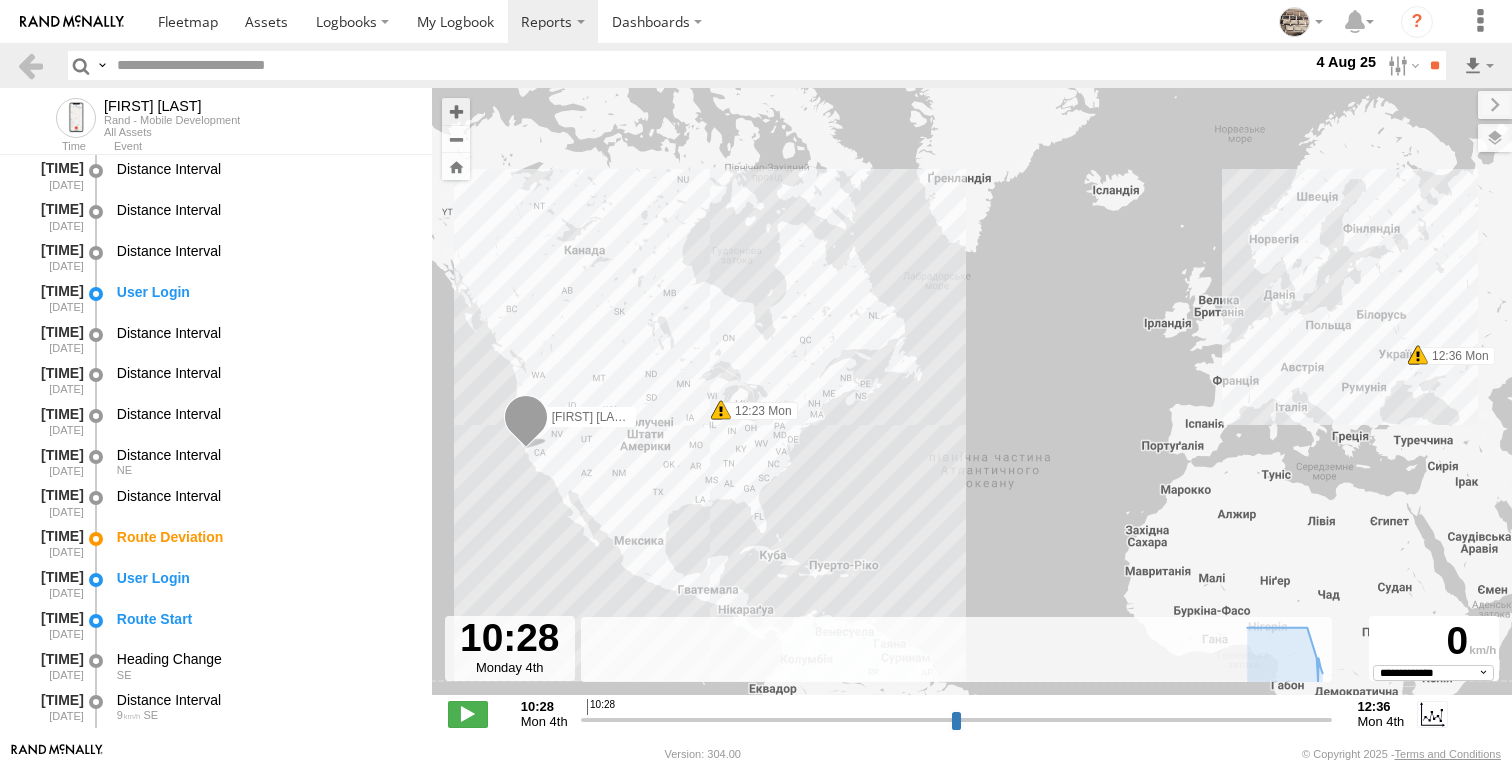 select on "**********" 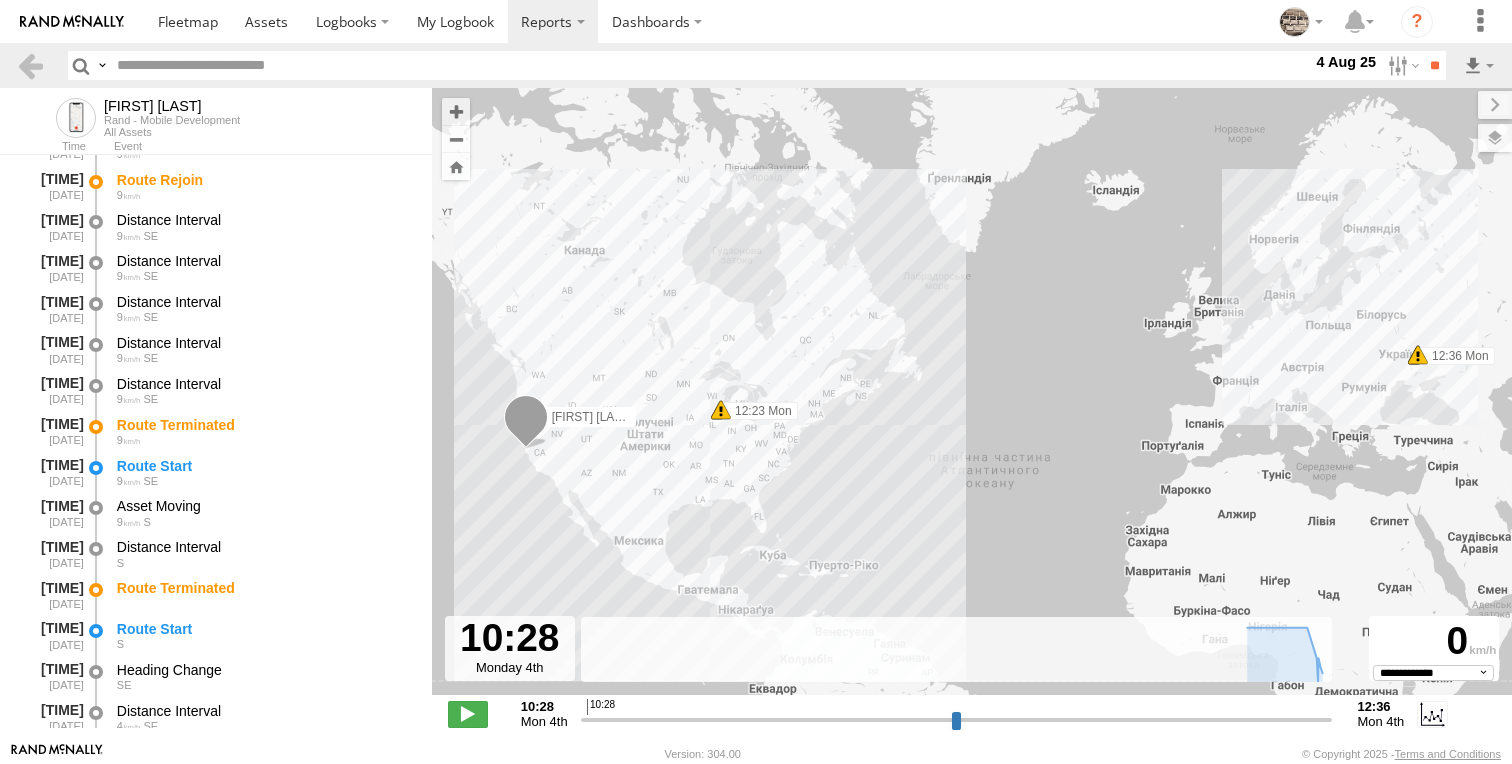 scroll, scrollTop: 1218, scrollLeft: 0, axis: vertical 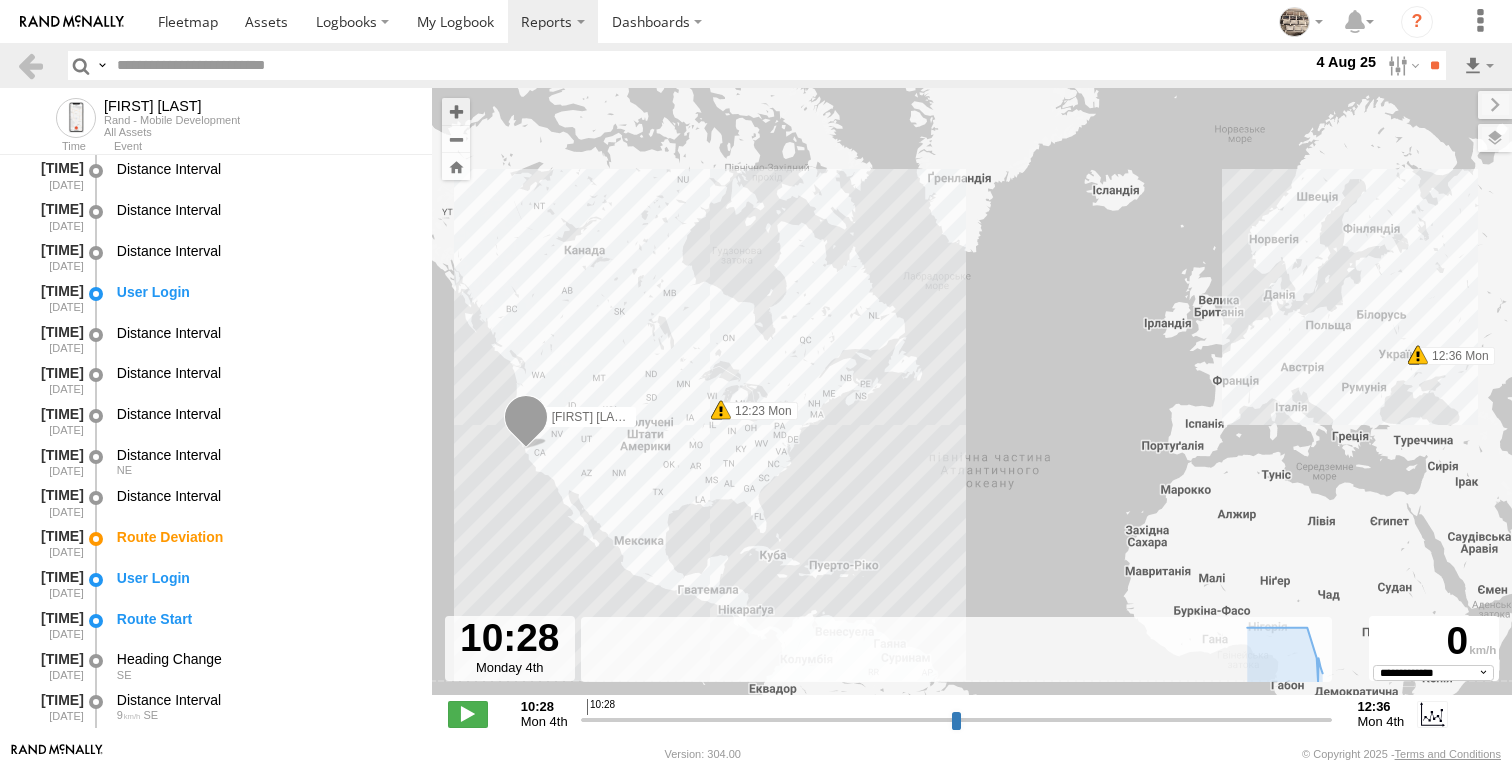 select on "**********" 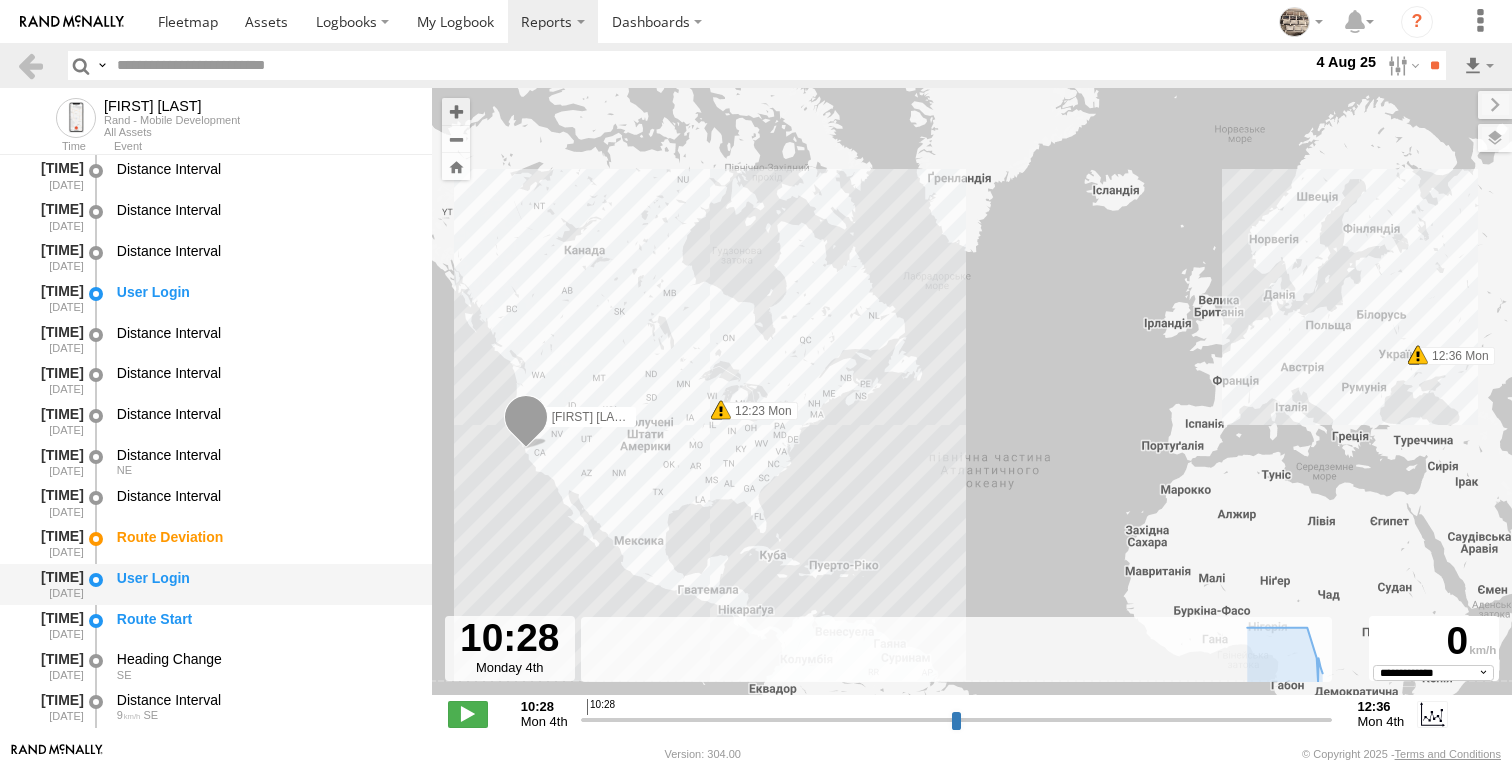 scroll, scrollTop: 0, scrollLeft: 0, axis: both 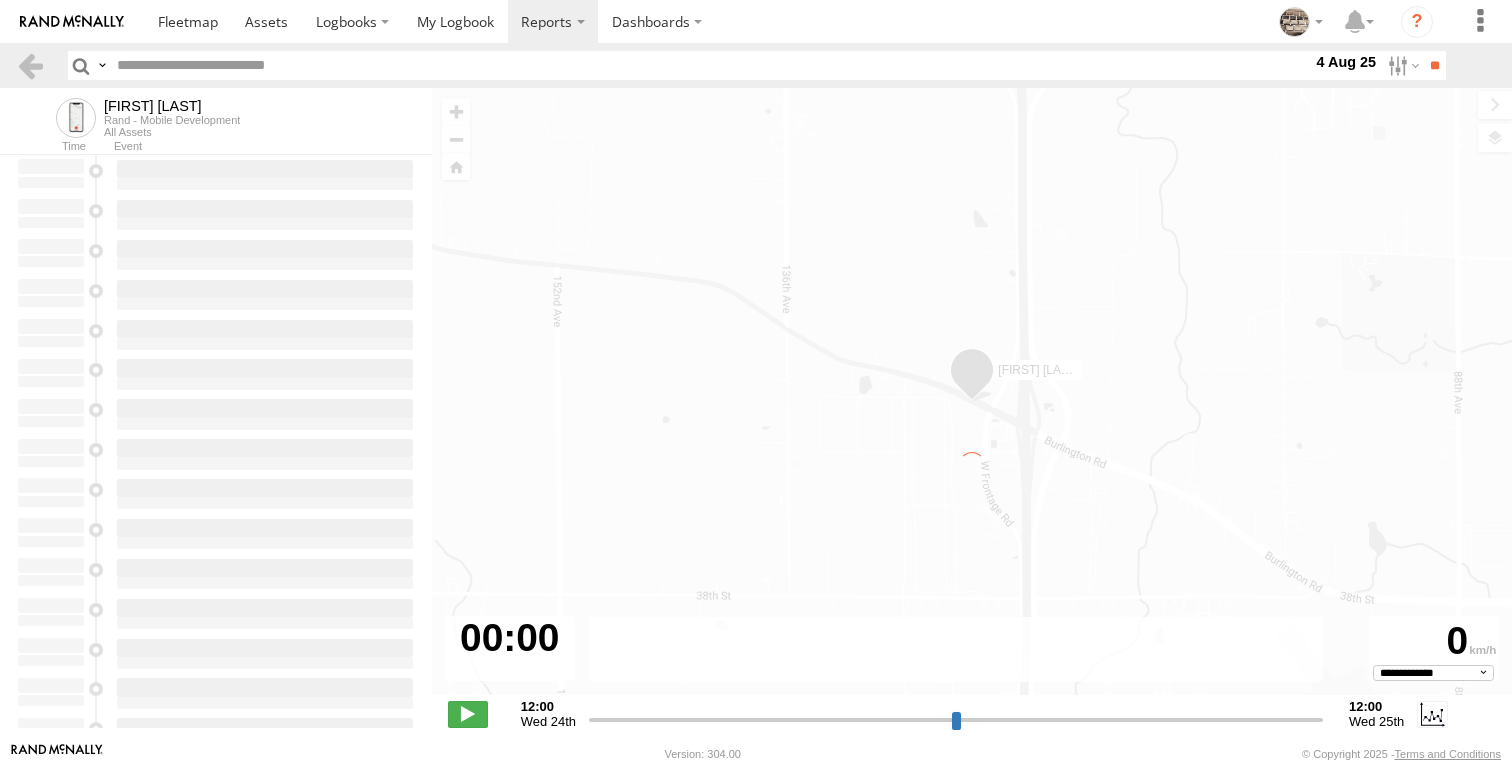 select on "**********" 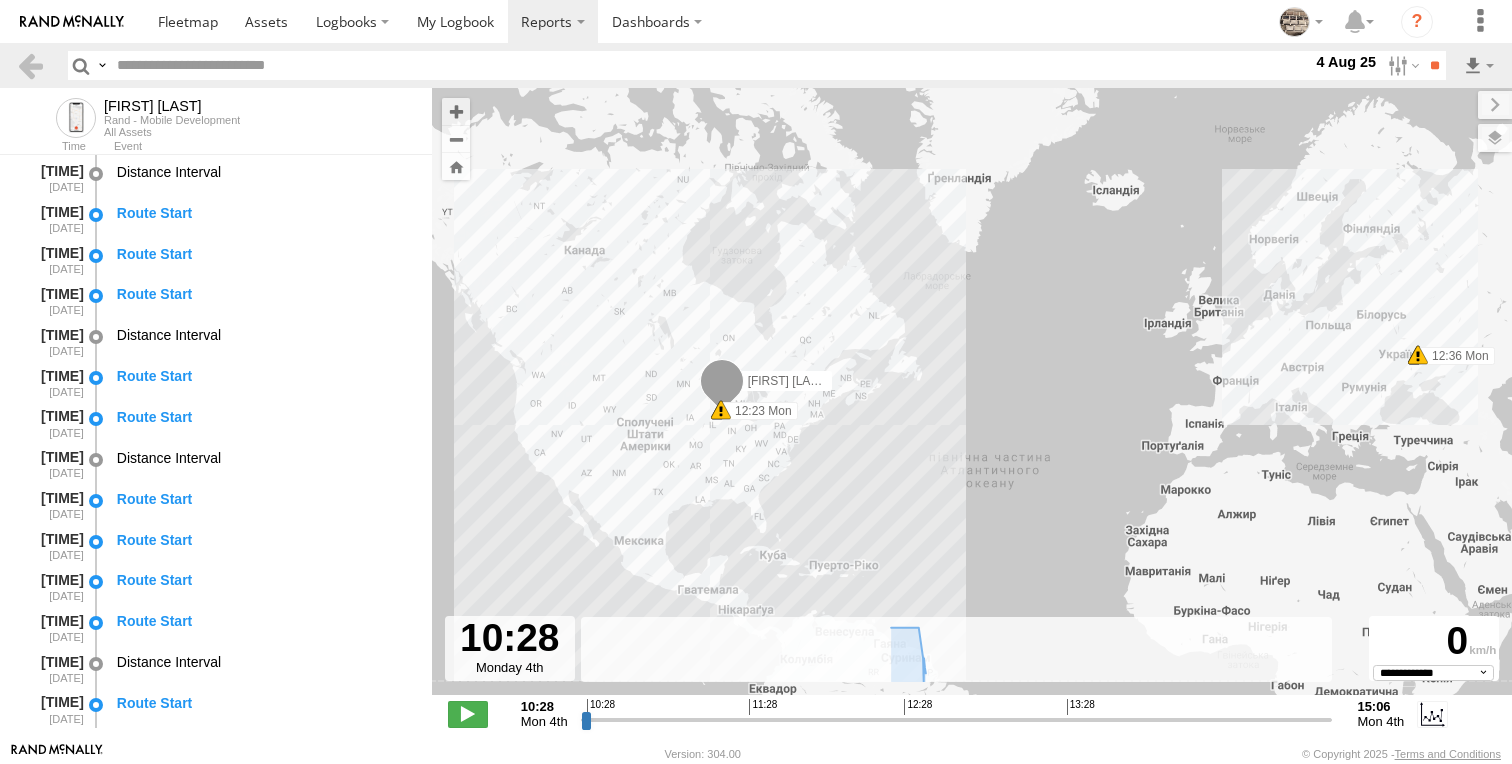 scroll, scrollTop: 3265, scrollLeft: 0, axis: vertical 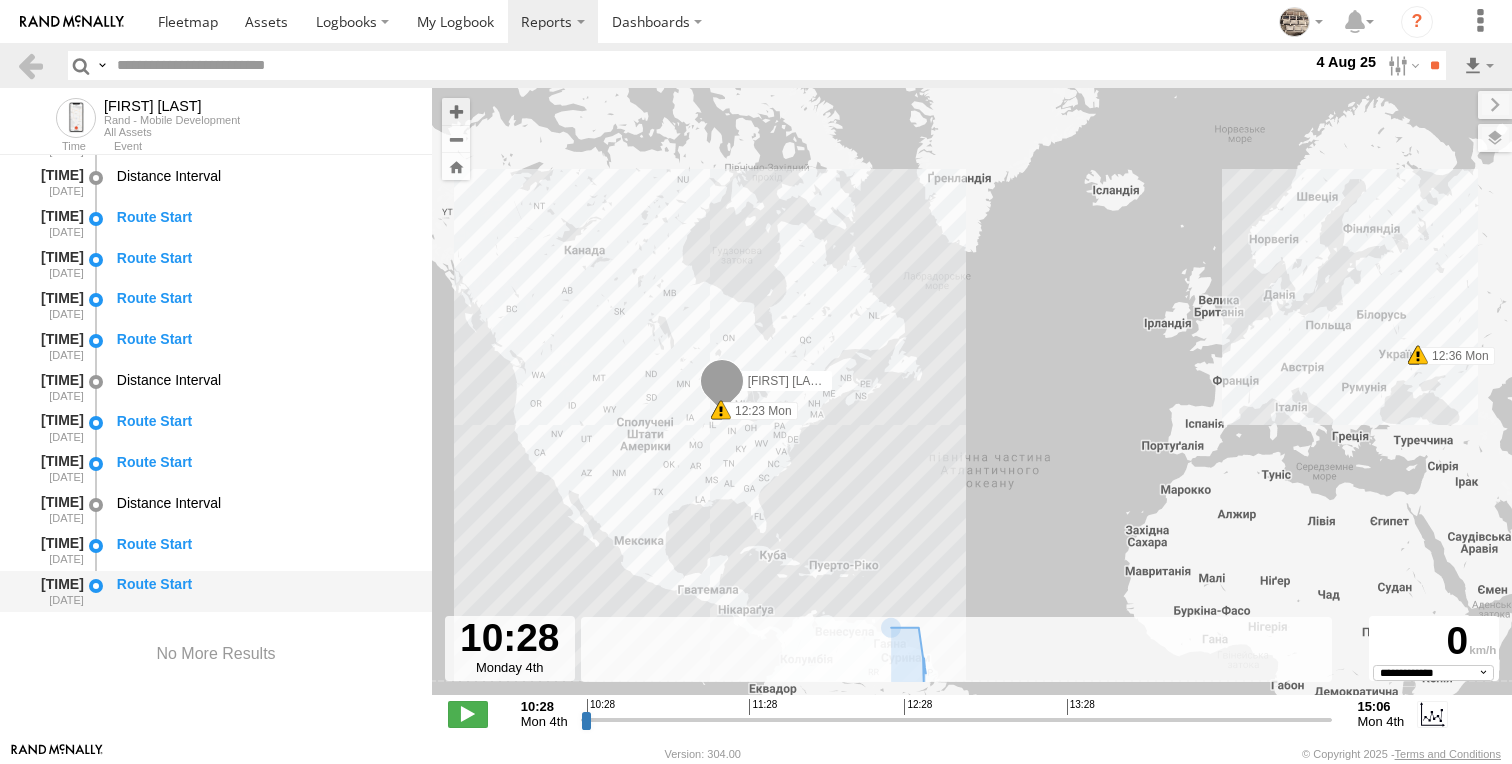click on "Route Start" at bounding box center [265, 584] 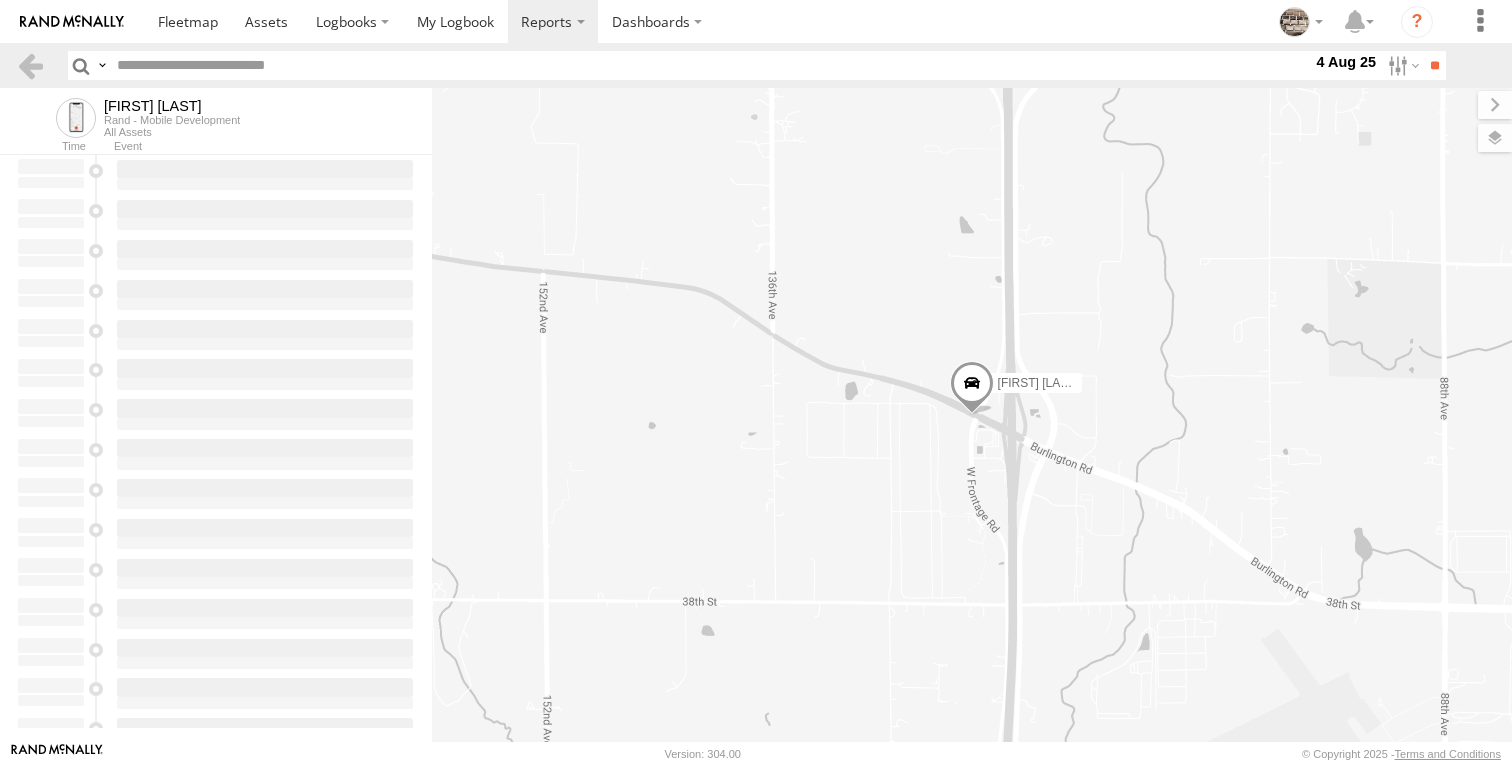 scroll, scrollTop: 0, scrollLeft: 0, axis: both 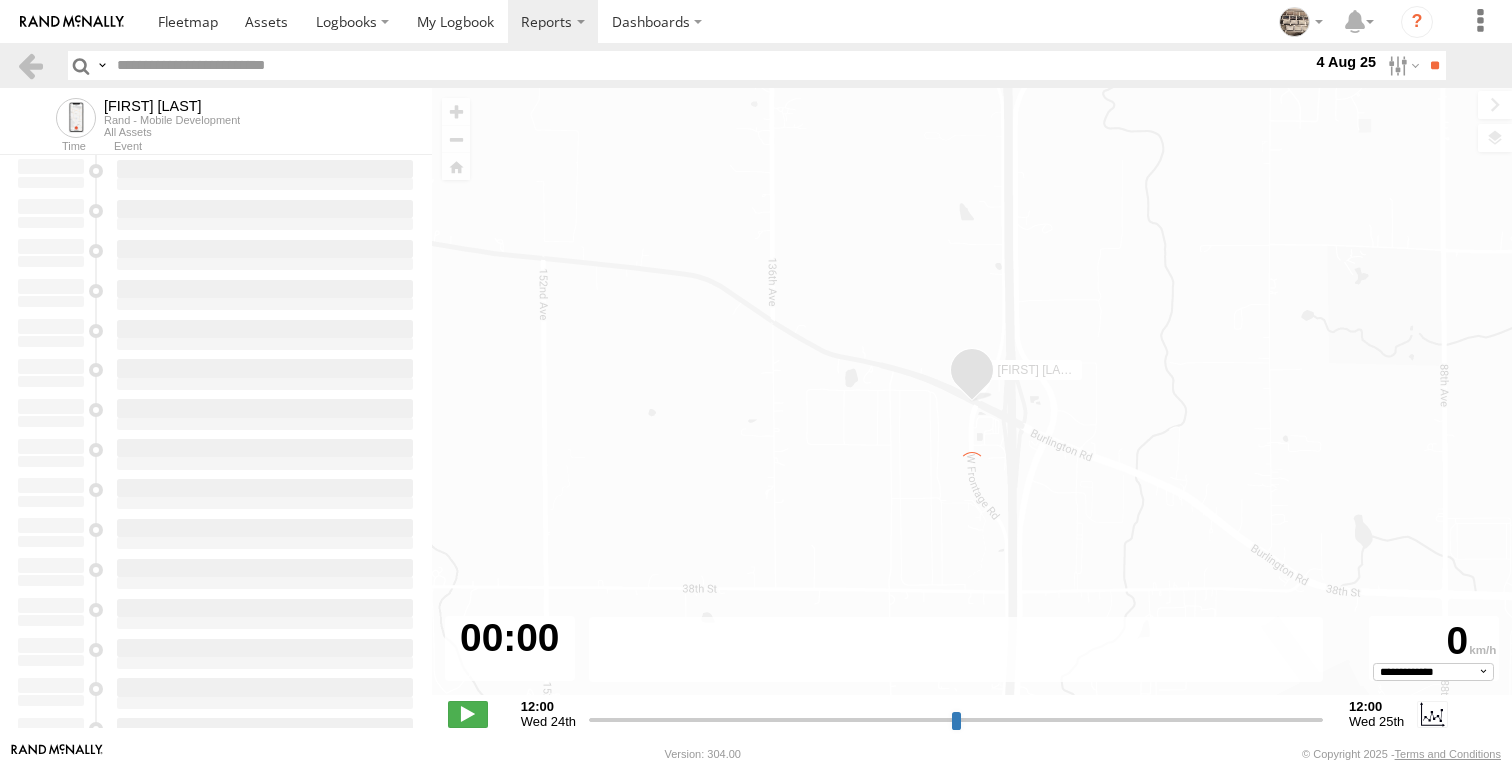 type on "**********" 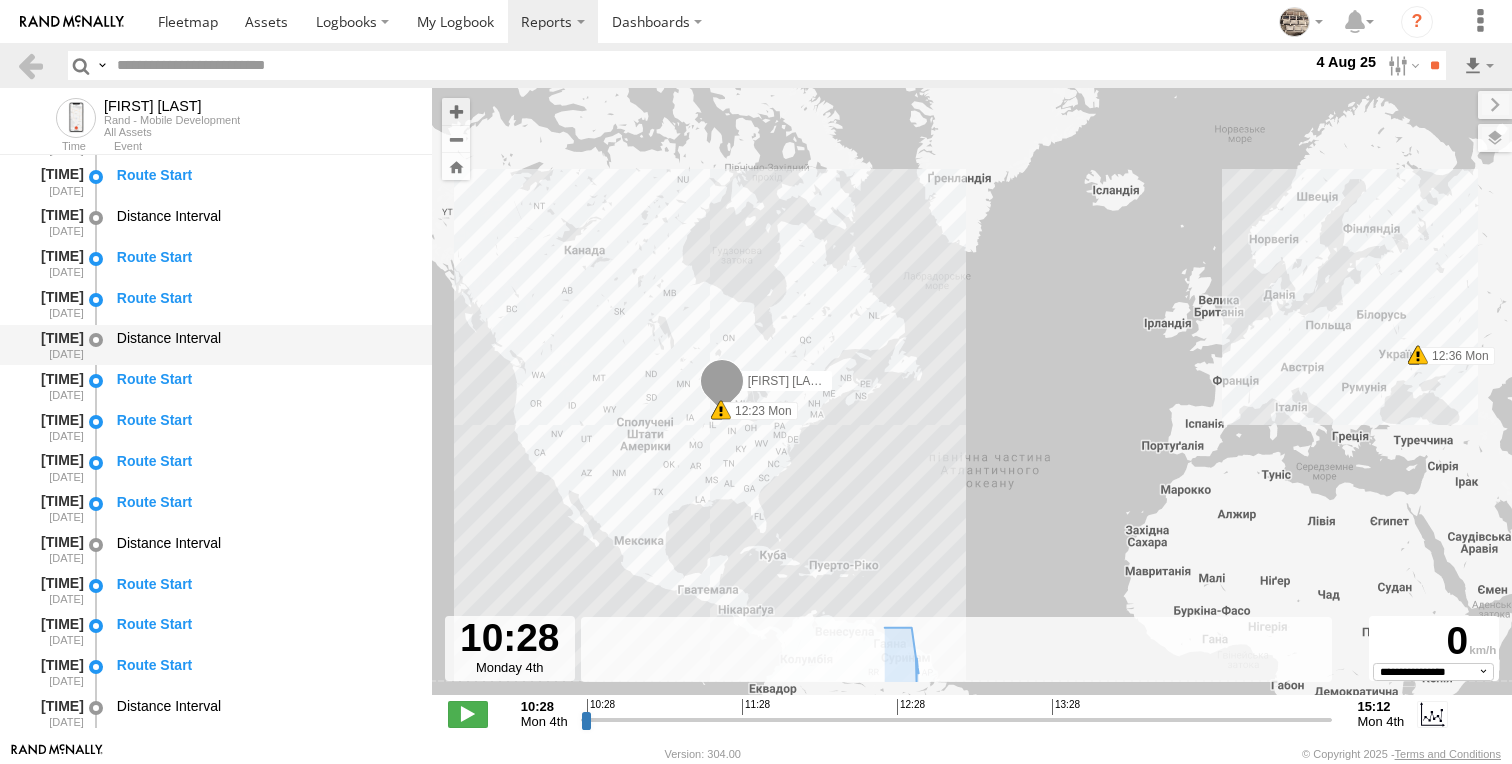 scroll, scrollTop: 4977, scrollLeft: 0, axis: vertical 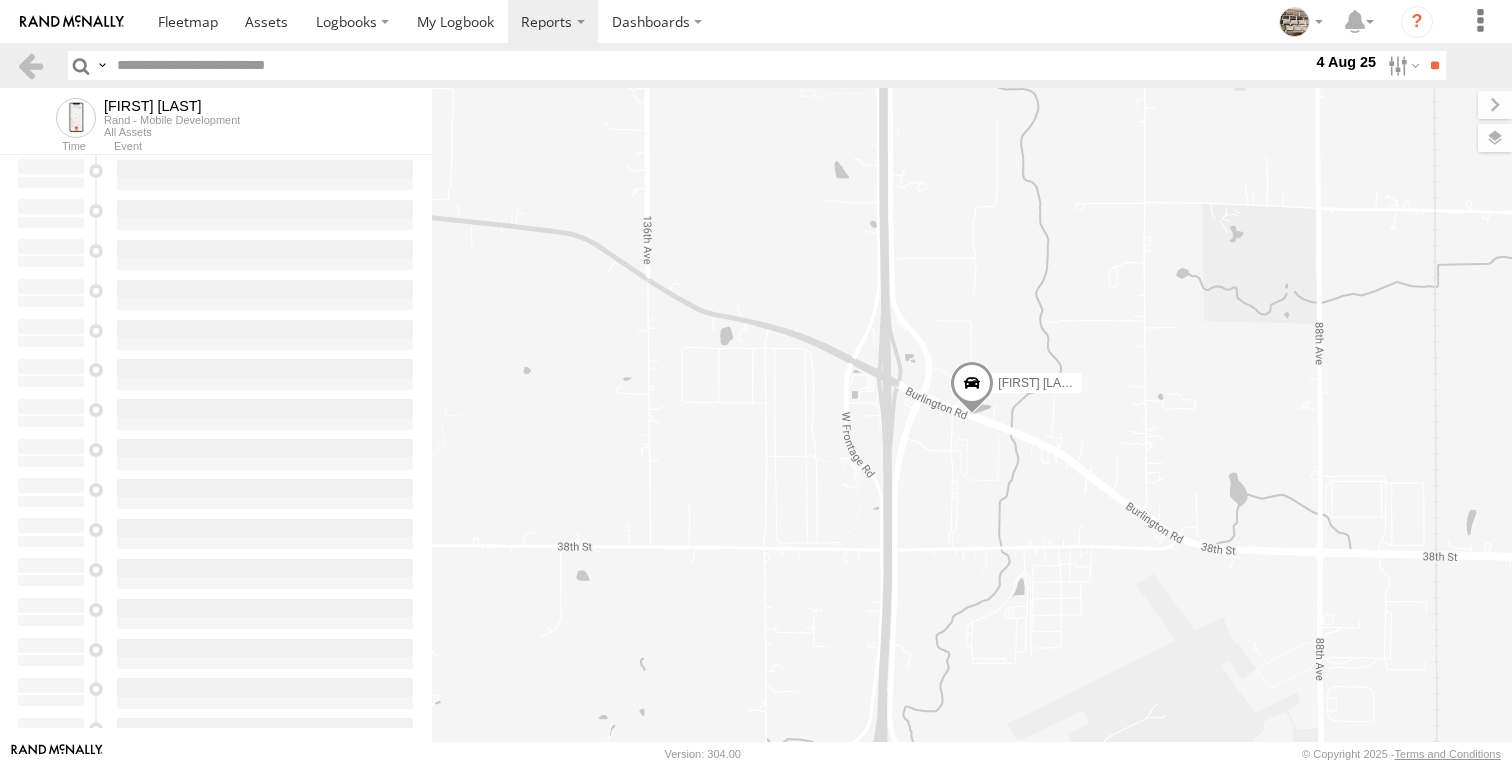 type on "**********" 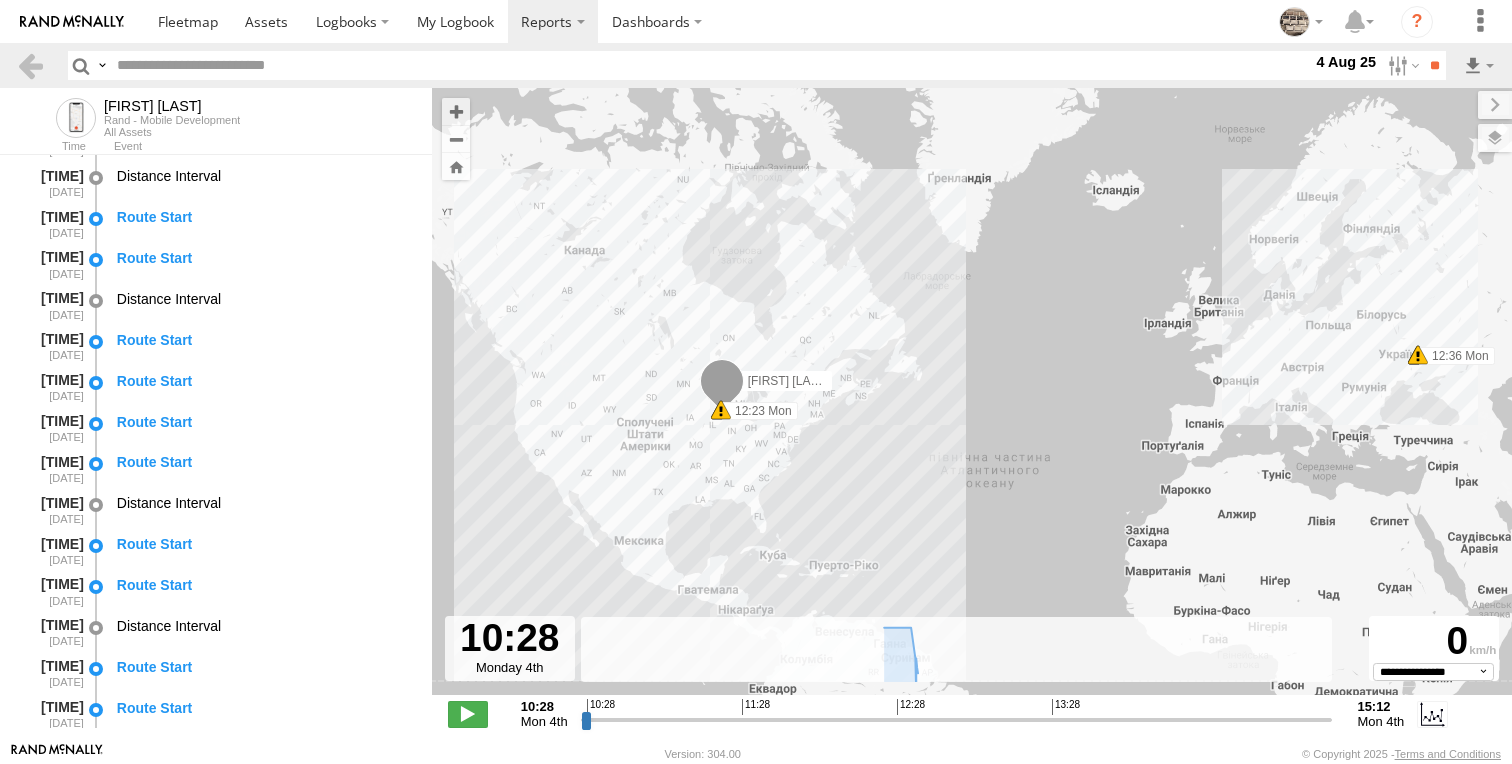 scroll, scrollTop: 5309, scrollLeft: 0, axis: vertical 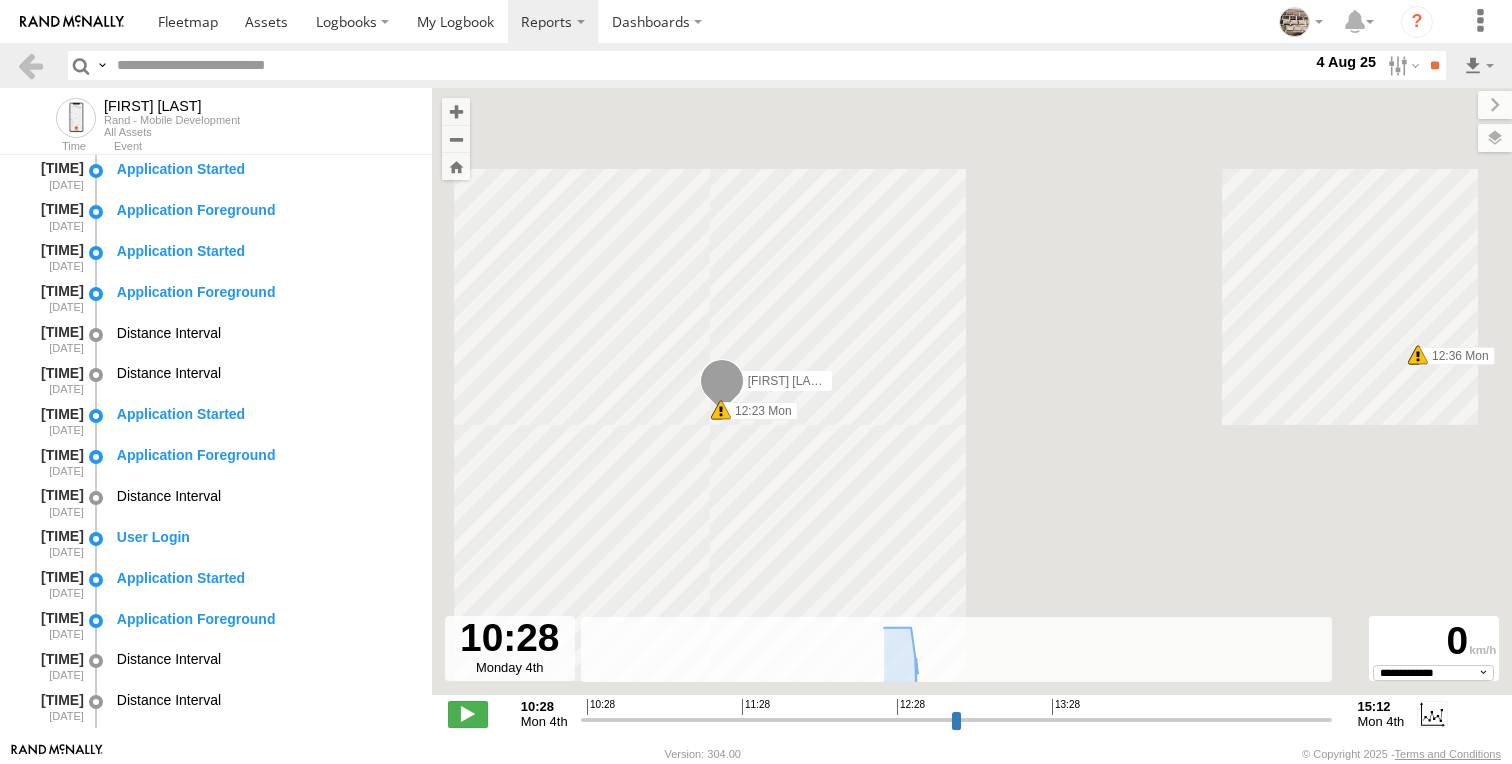 select on "**********" 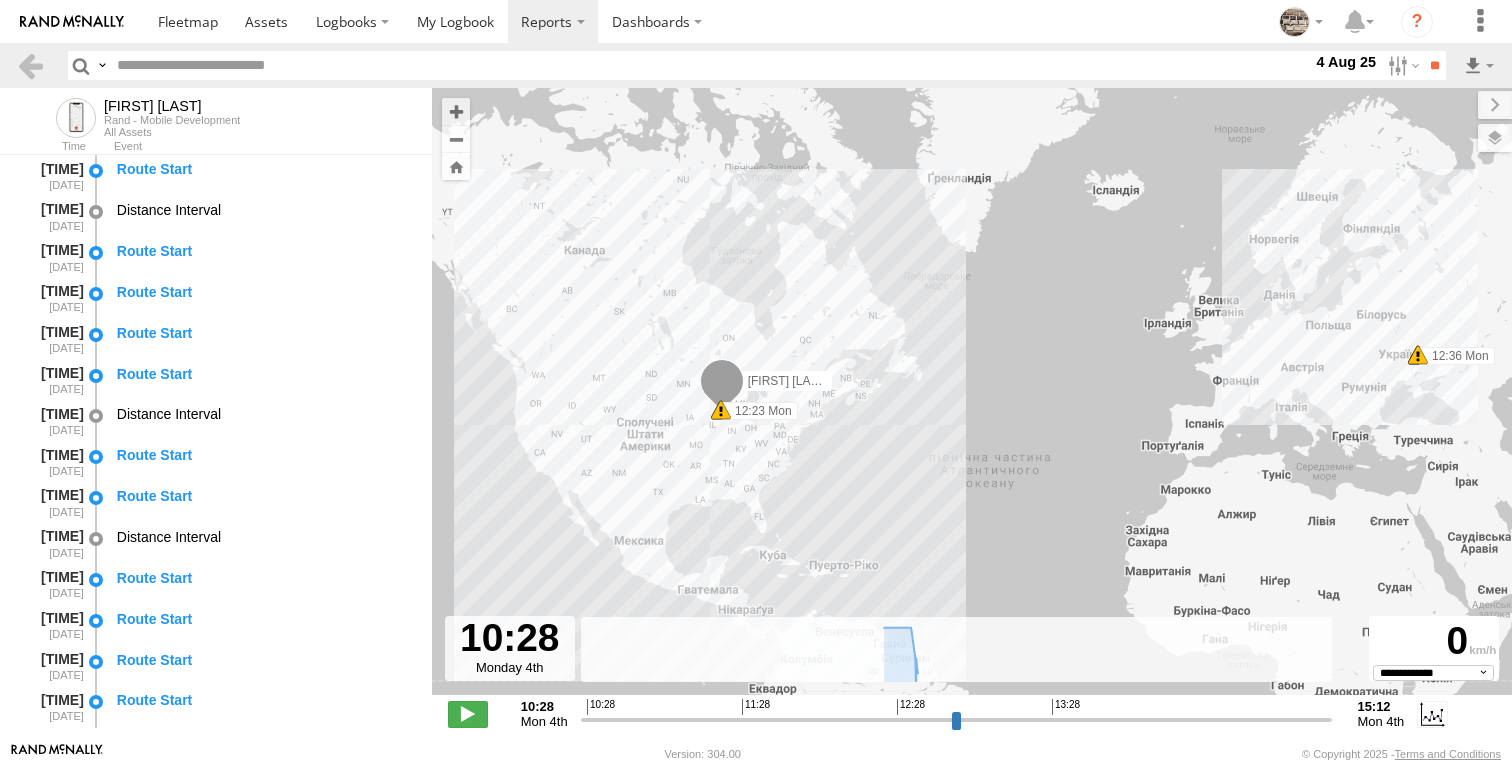 scroll, scrollTop: 5309, scrollLeft: 0, axis: vertical 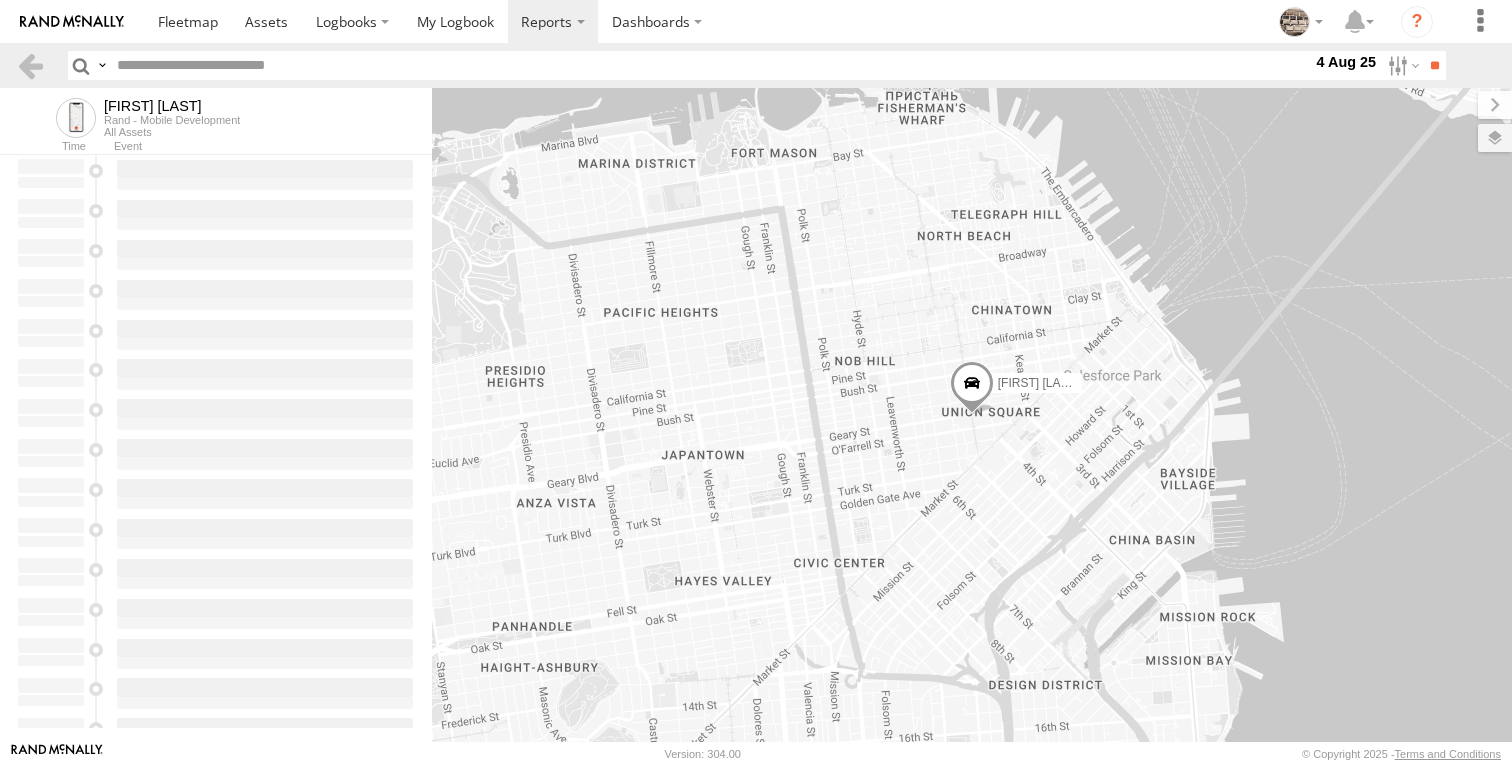 type on "**********" 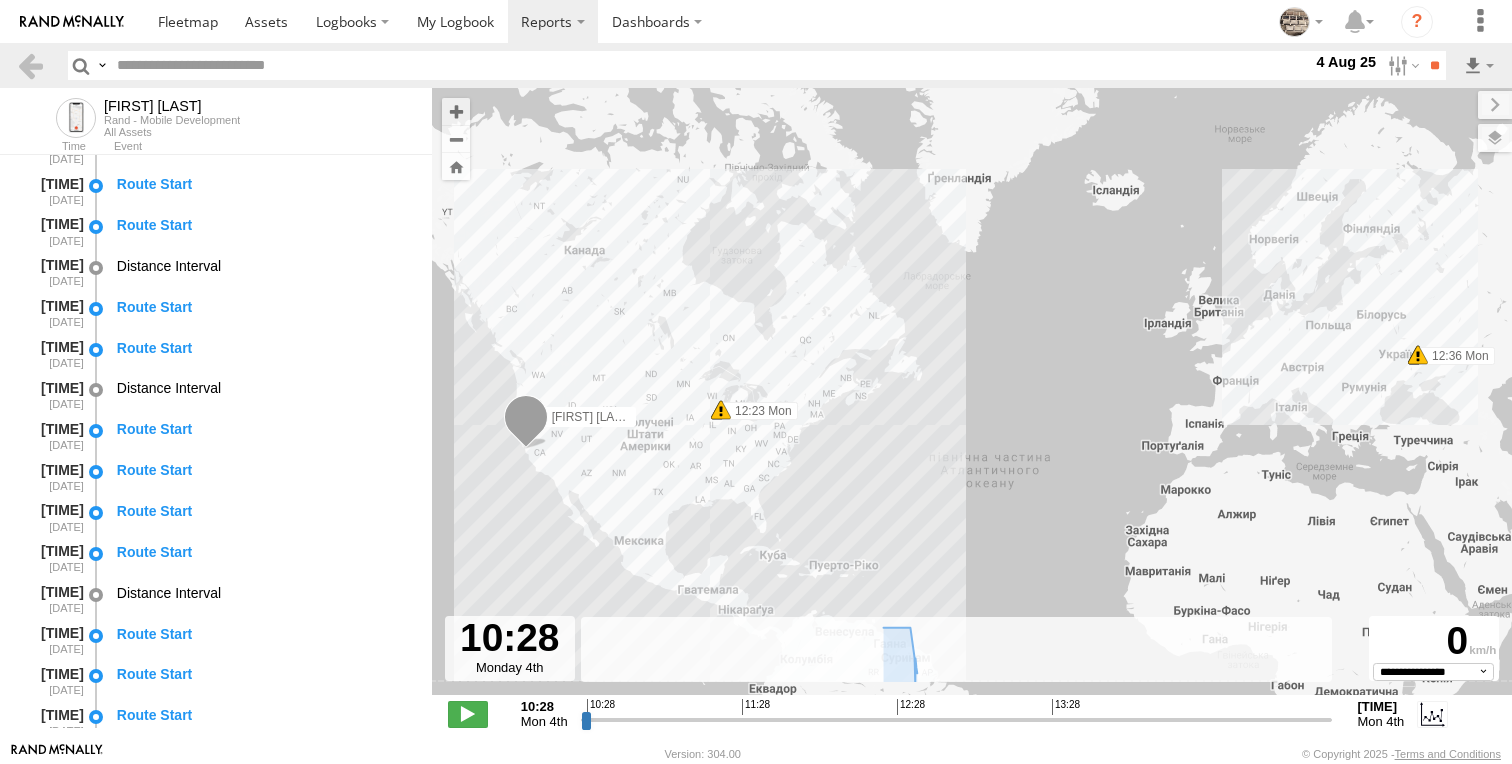 scroll, scrollTop: 5350, scrollLeft: 0, axis: vertical 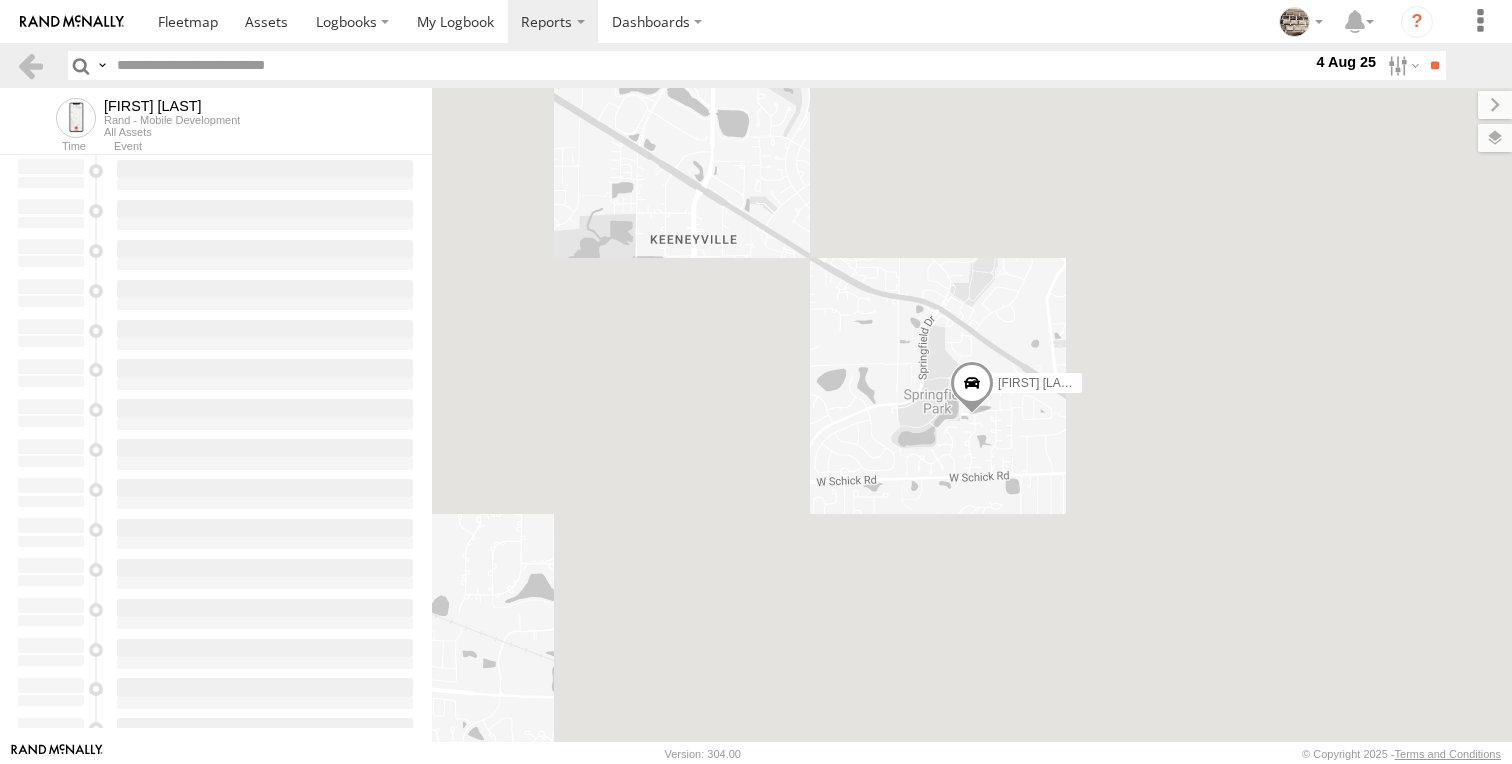 type on "**********" 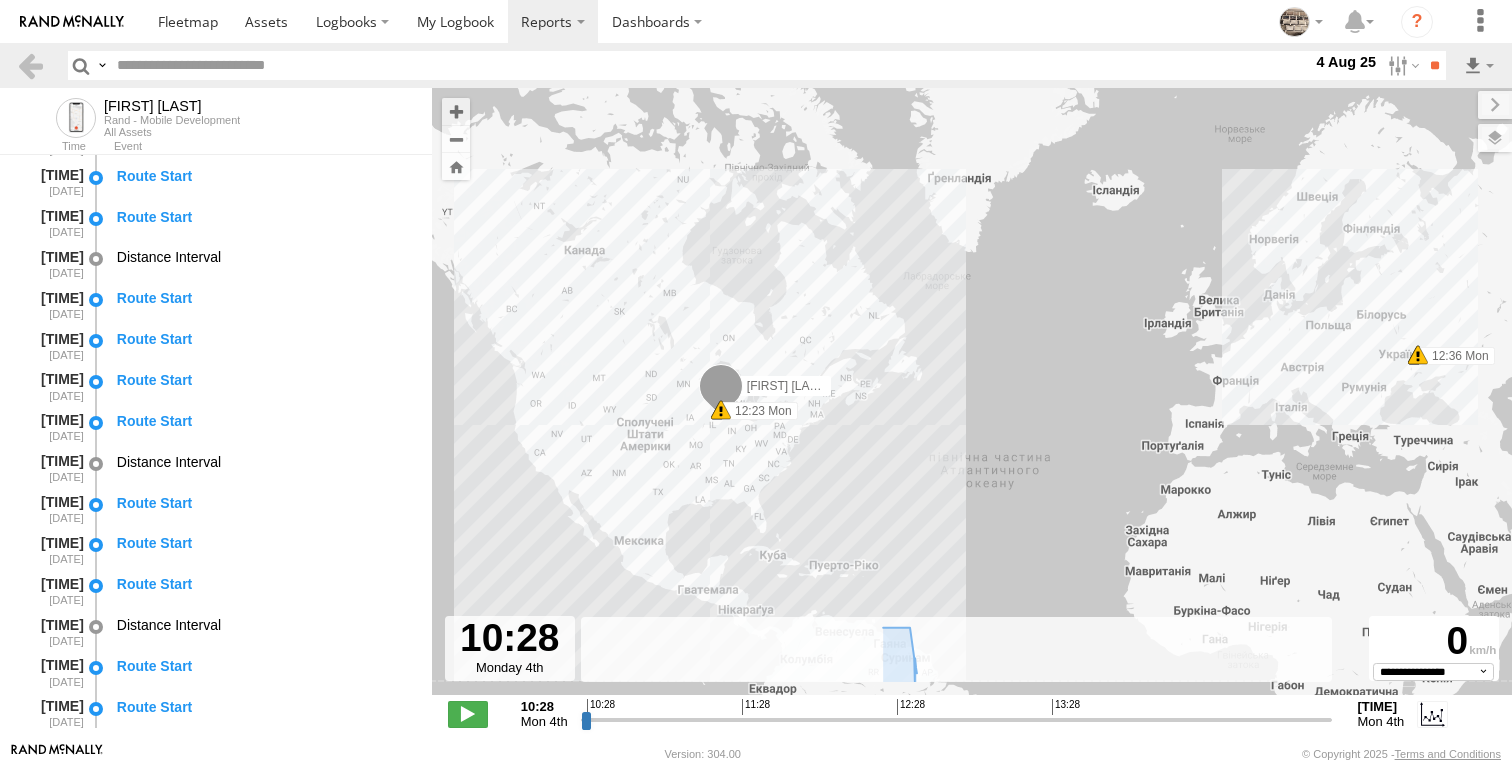 scroll, scrollTop: 5391, scrollLeft: 0, axis: vertical 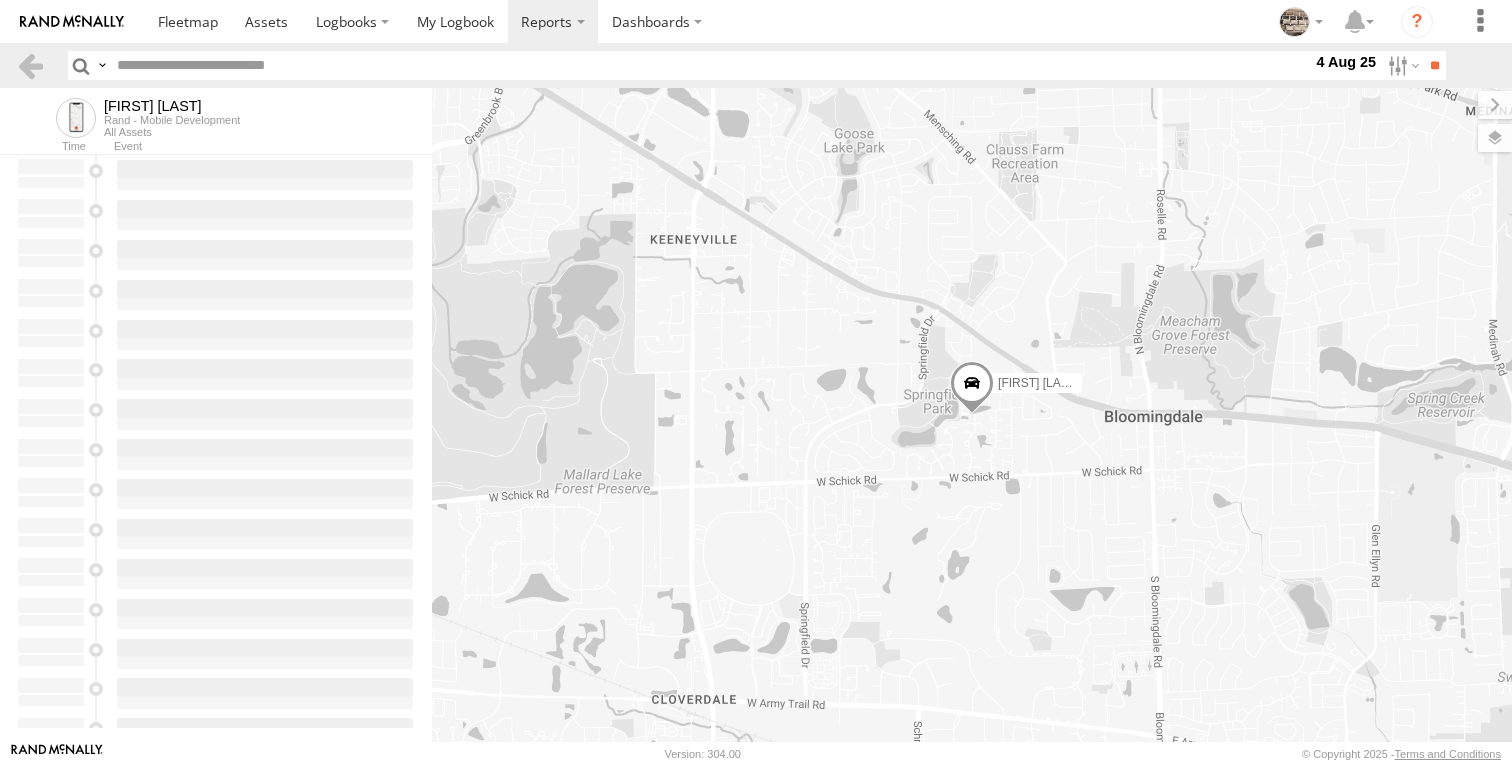 type on "**********" 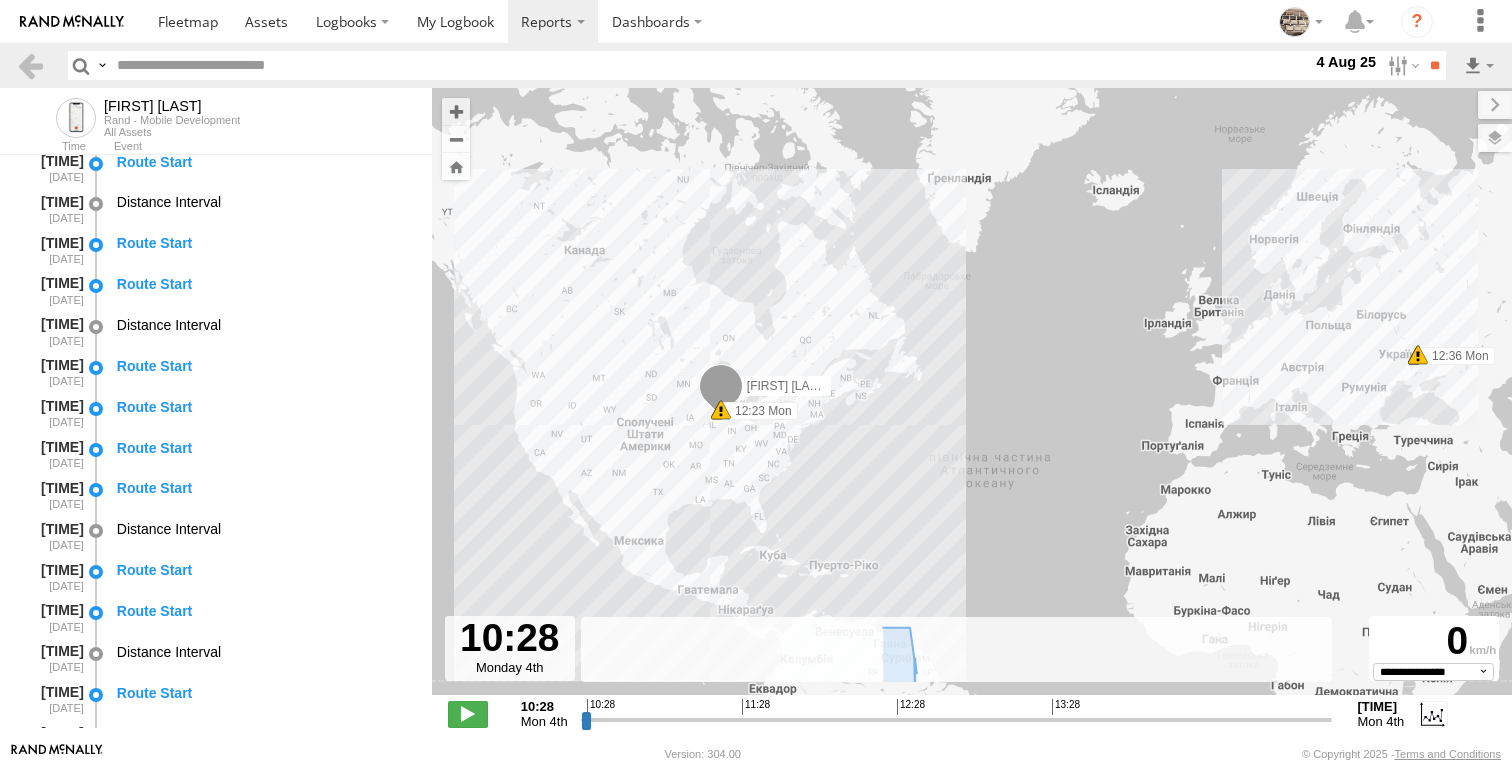 scroll, scrollTop: 5391, scrollLeft: 0, axis: vertical 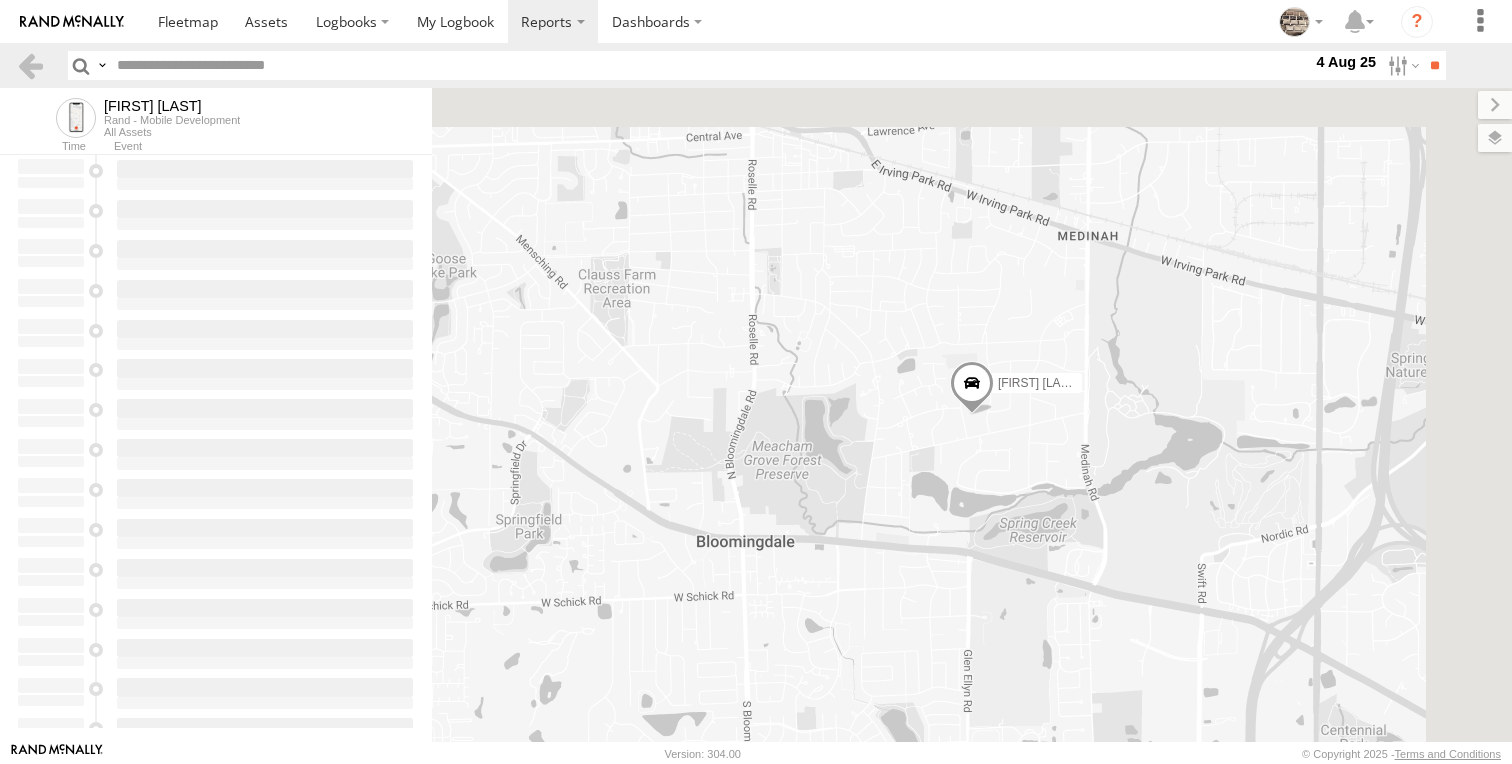 type on "**********" 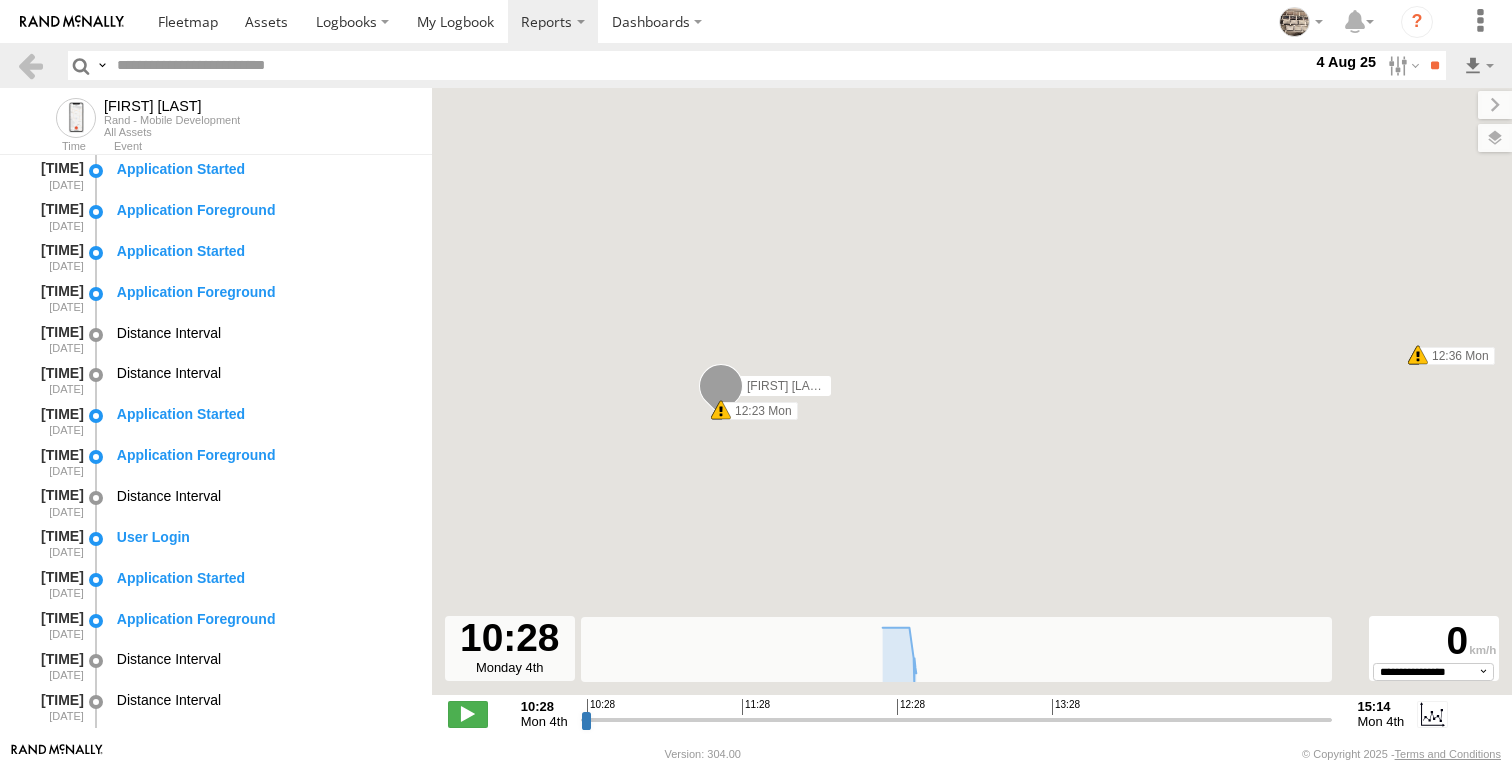 scroll, scrollTop: 1504, scrollLeft: 0, axis: vertical 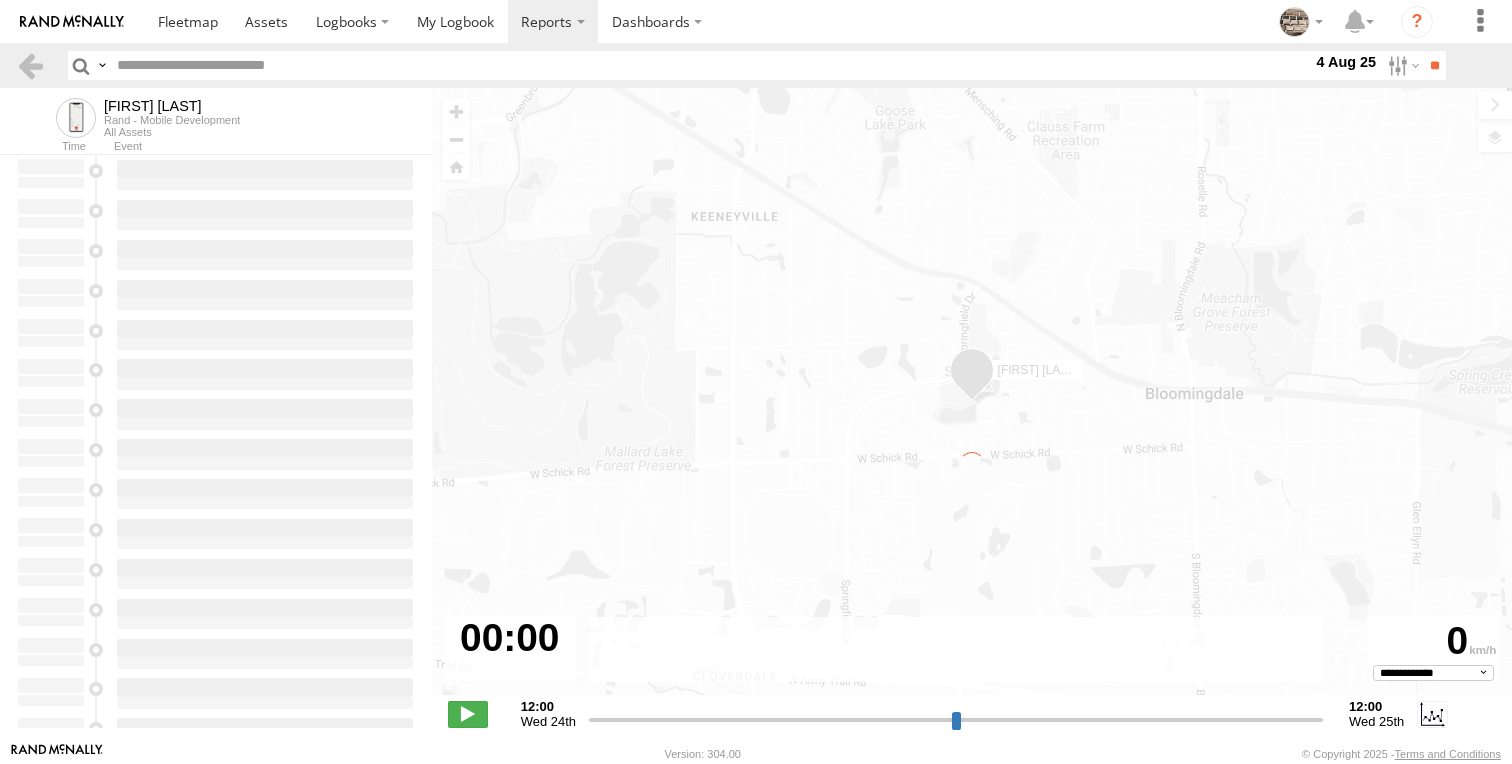 select on "**********" 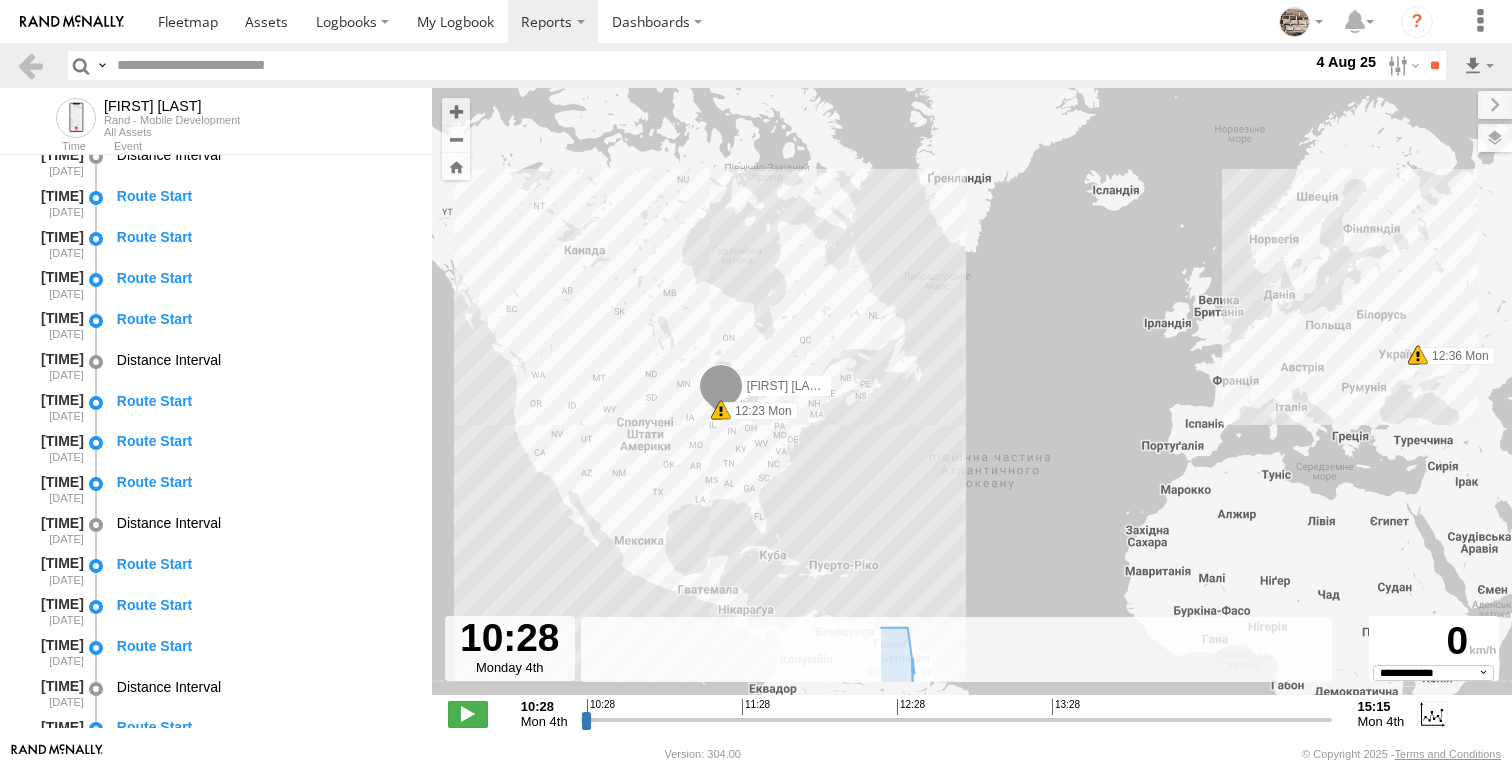 scroll, scrollTop: 5555, scrollLeft: 0, axis: vertical 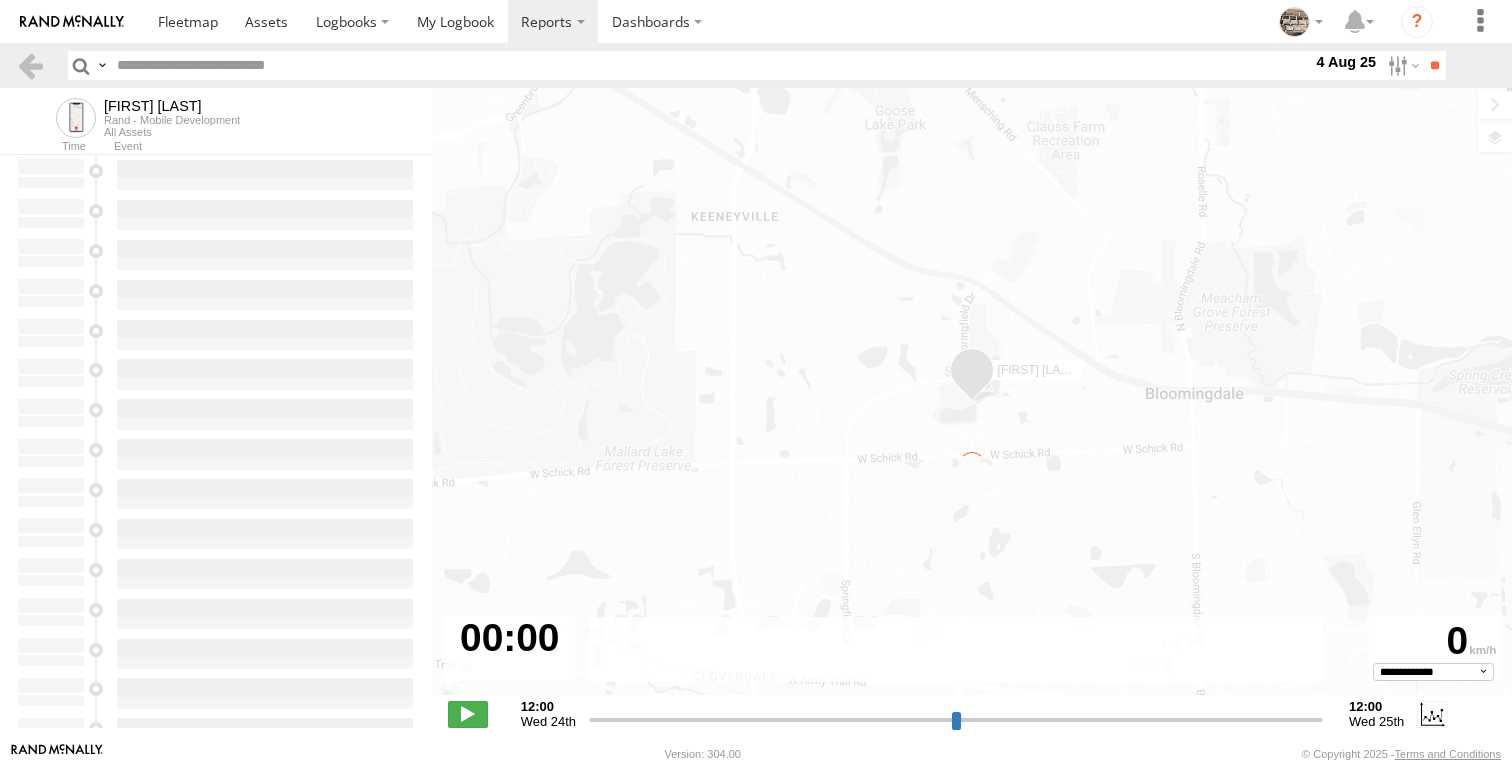 type on "**********" 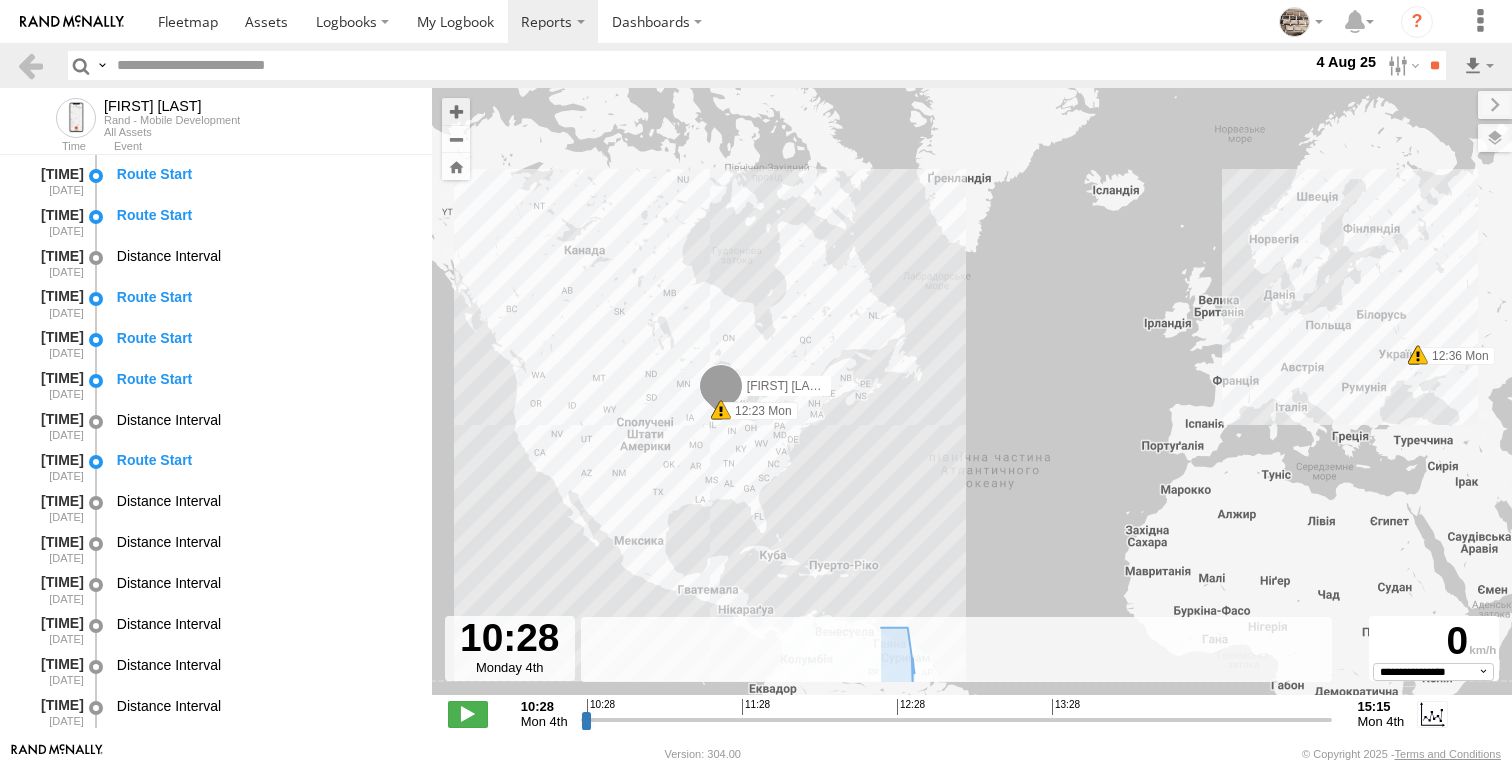 scroll, scrollTop: 5555, scrollLeft: 0, axis: vertical 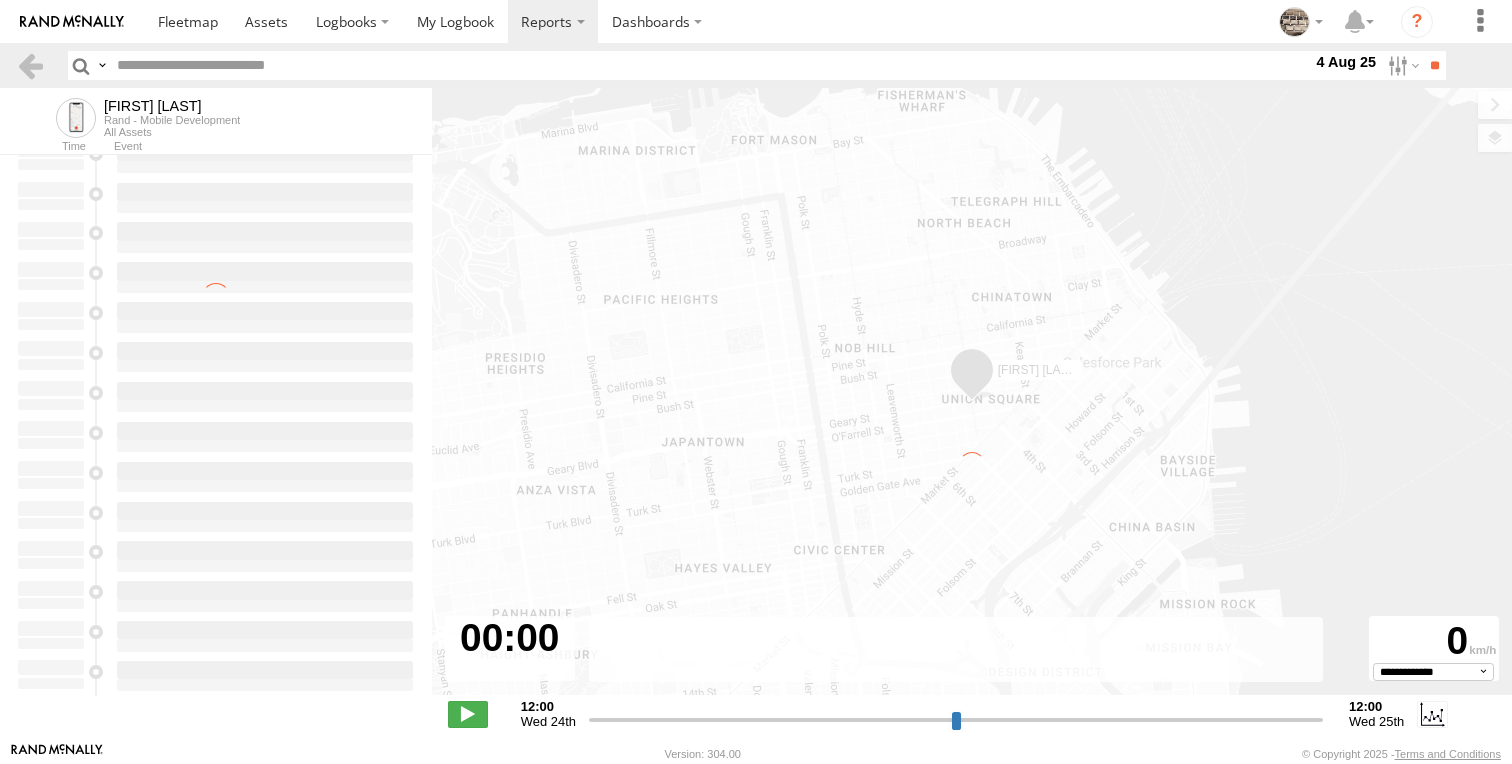 type on "**********" 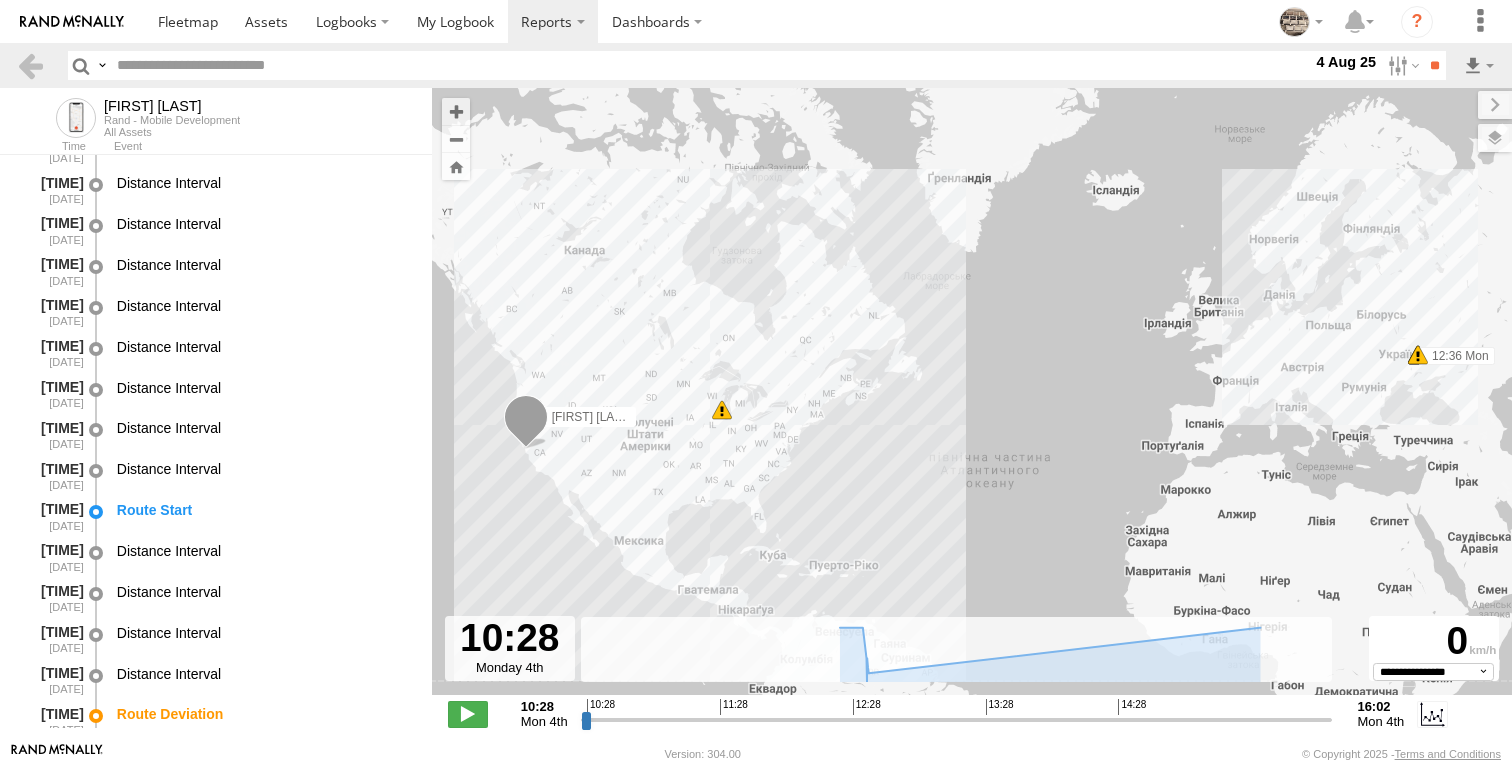 scroll, scrollTop: 8784, scrollLeft: 0, axis: vertical 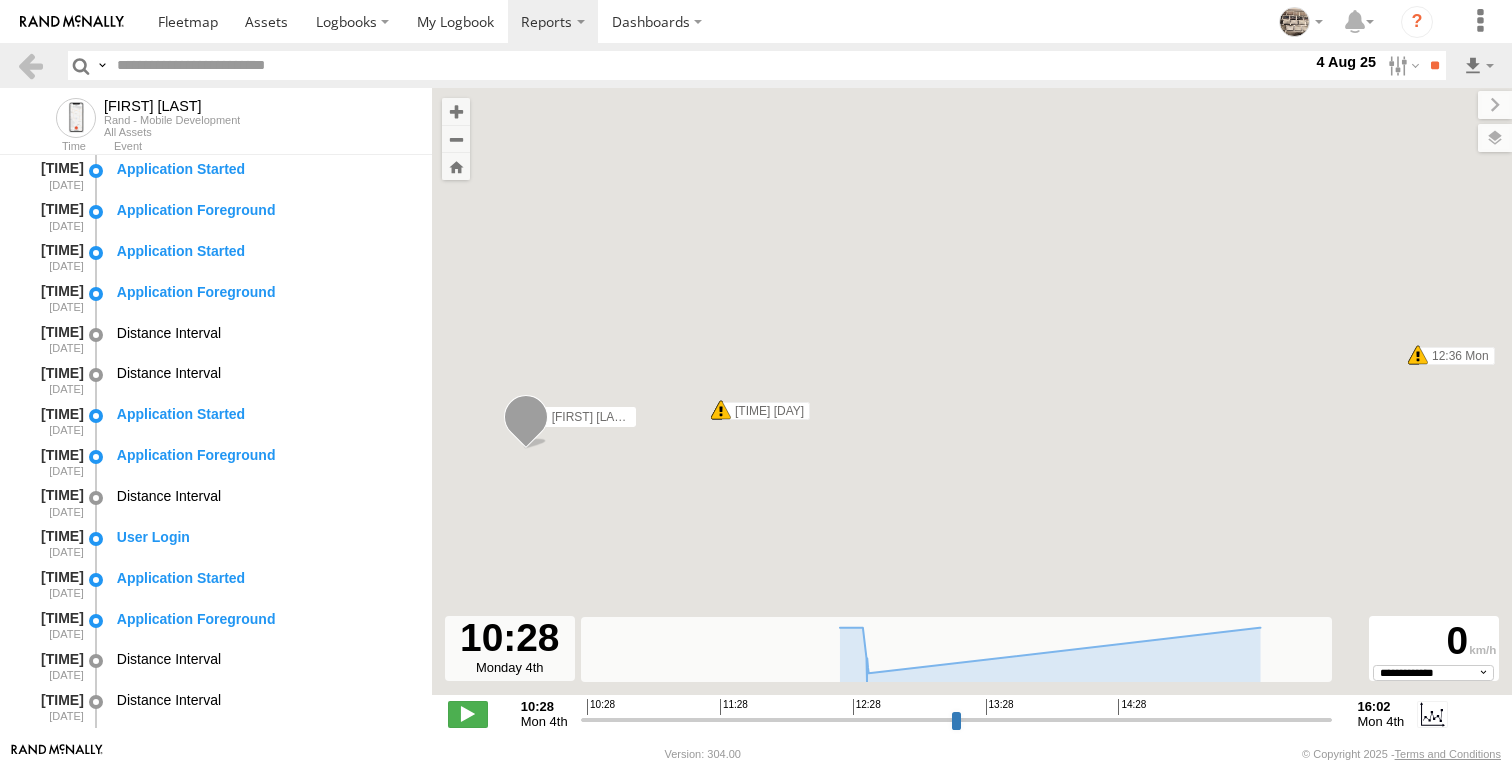 select on "**********" 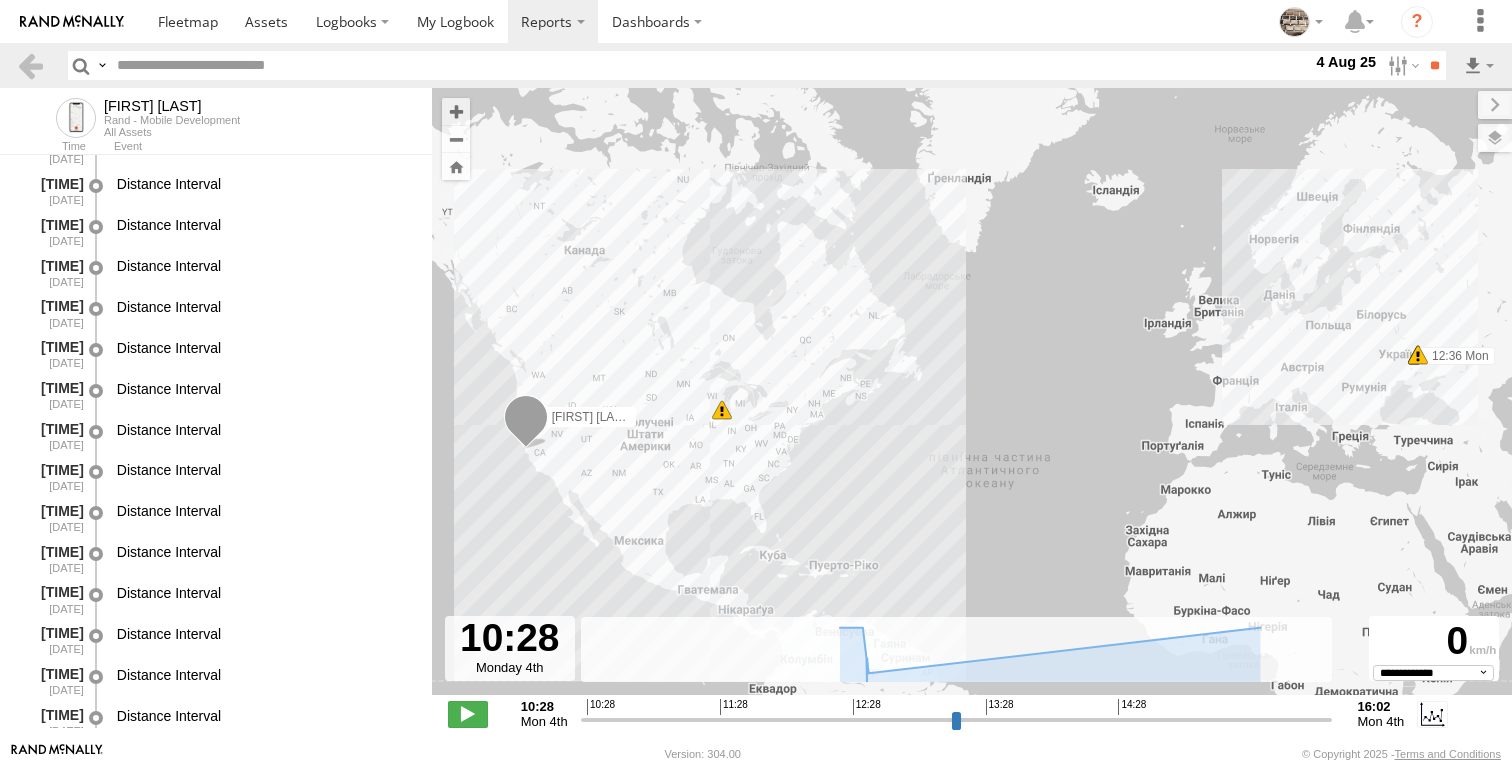 scroll, scrollTop: 8784, scrollLeft: 0, axis: vertical 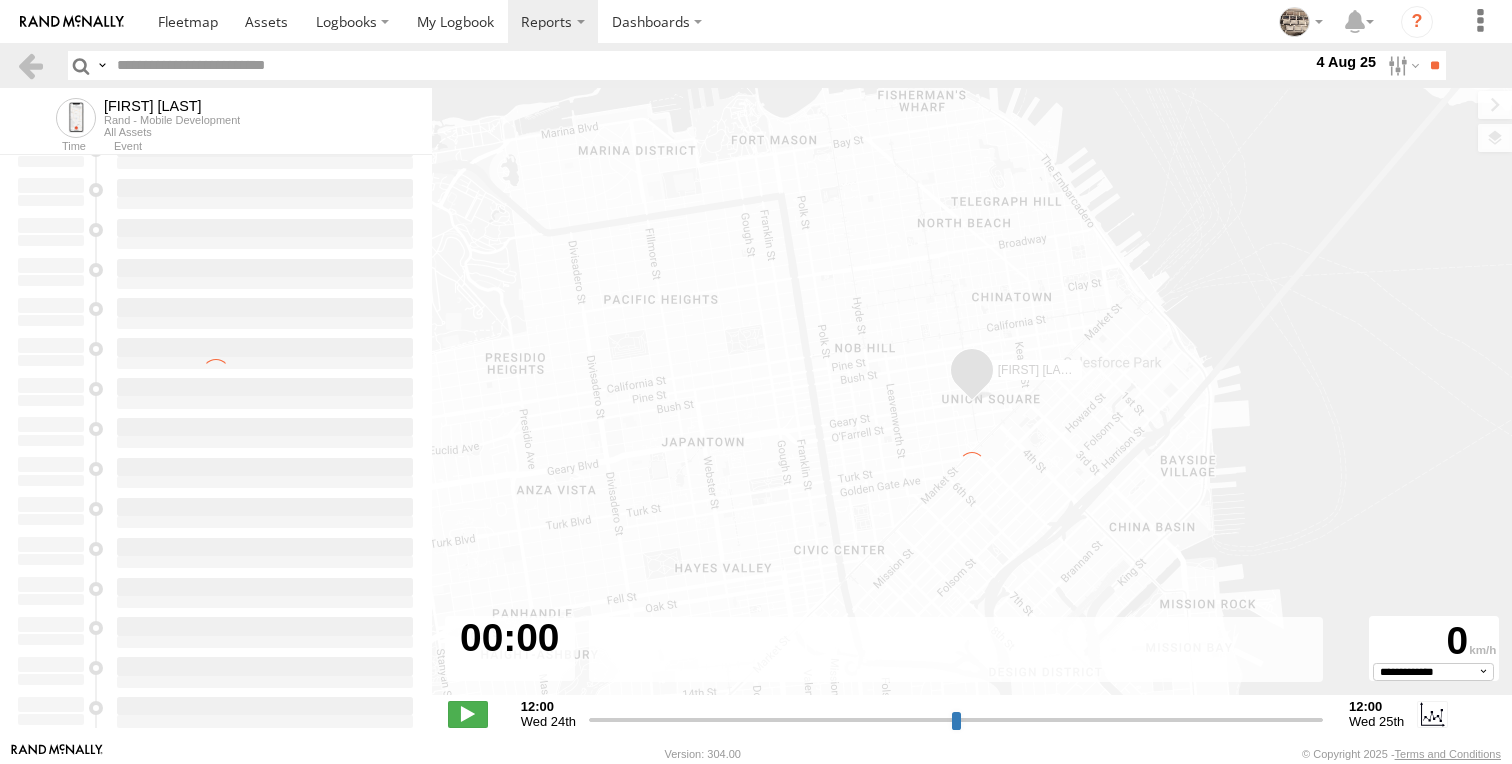 type on "**********" 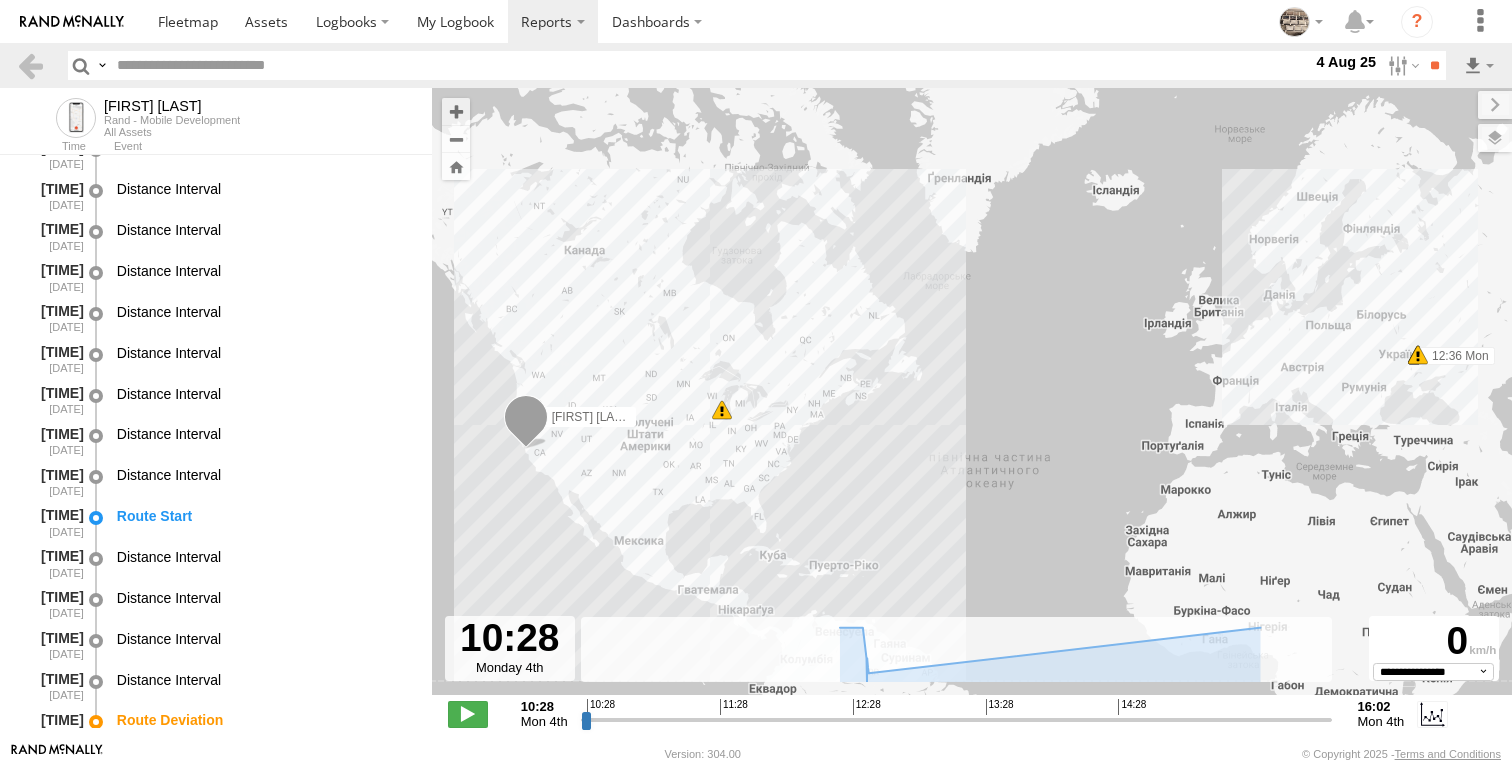 scroll, scrollTop: 8784, scrollLeft: 0, axis: vertical 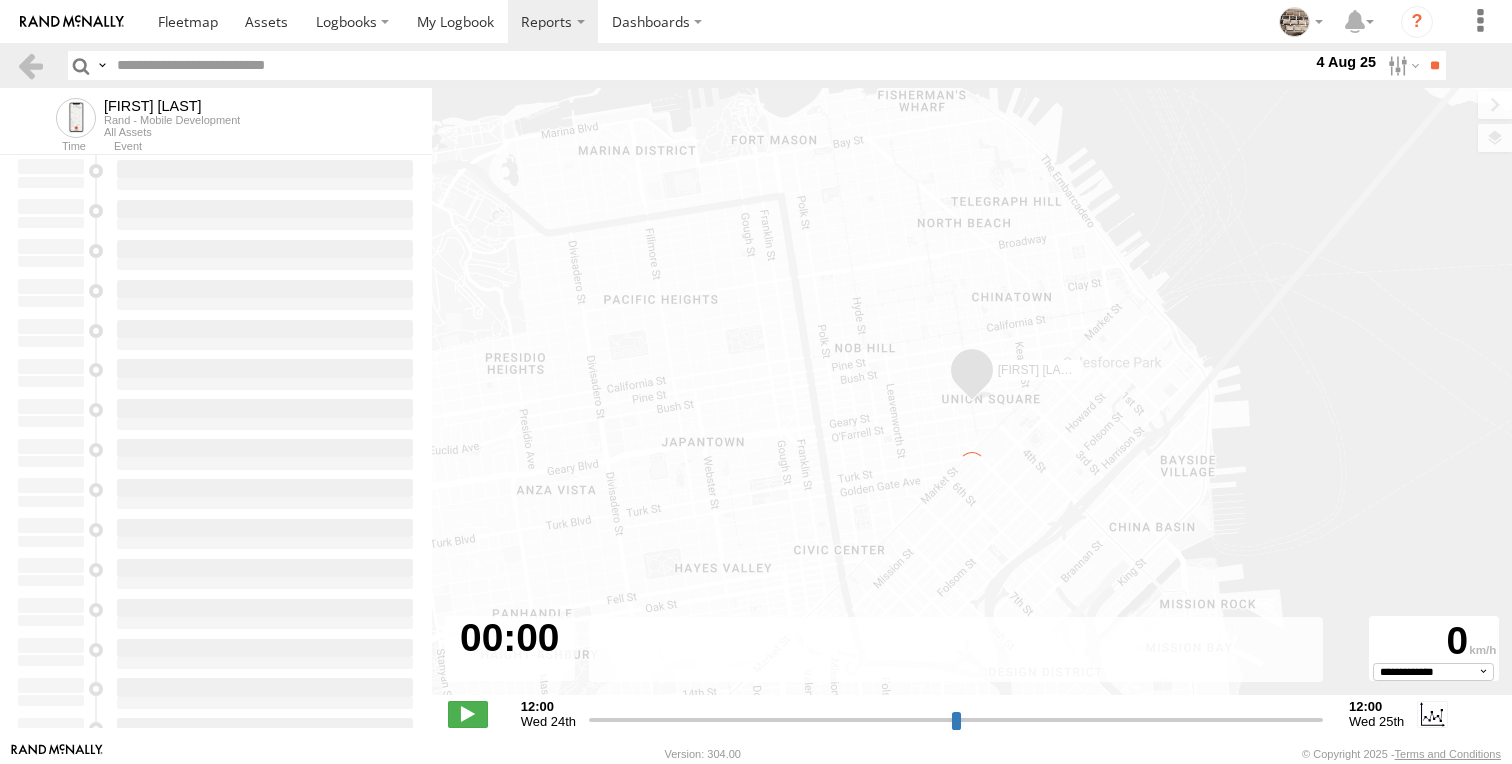 type on "**********" 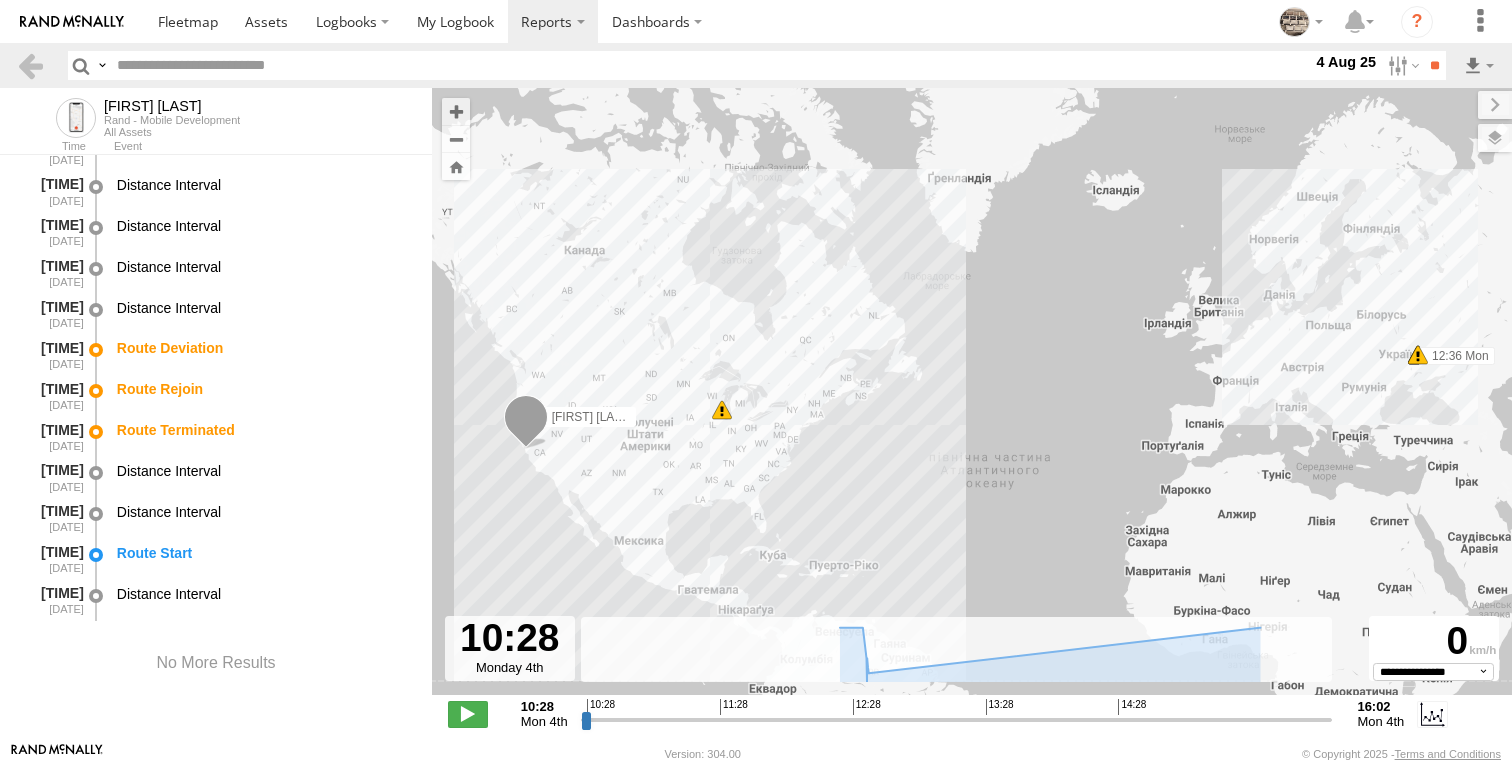 scroll, scrollTop: 8784, scrollLeft: 0, axis: vertical 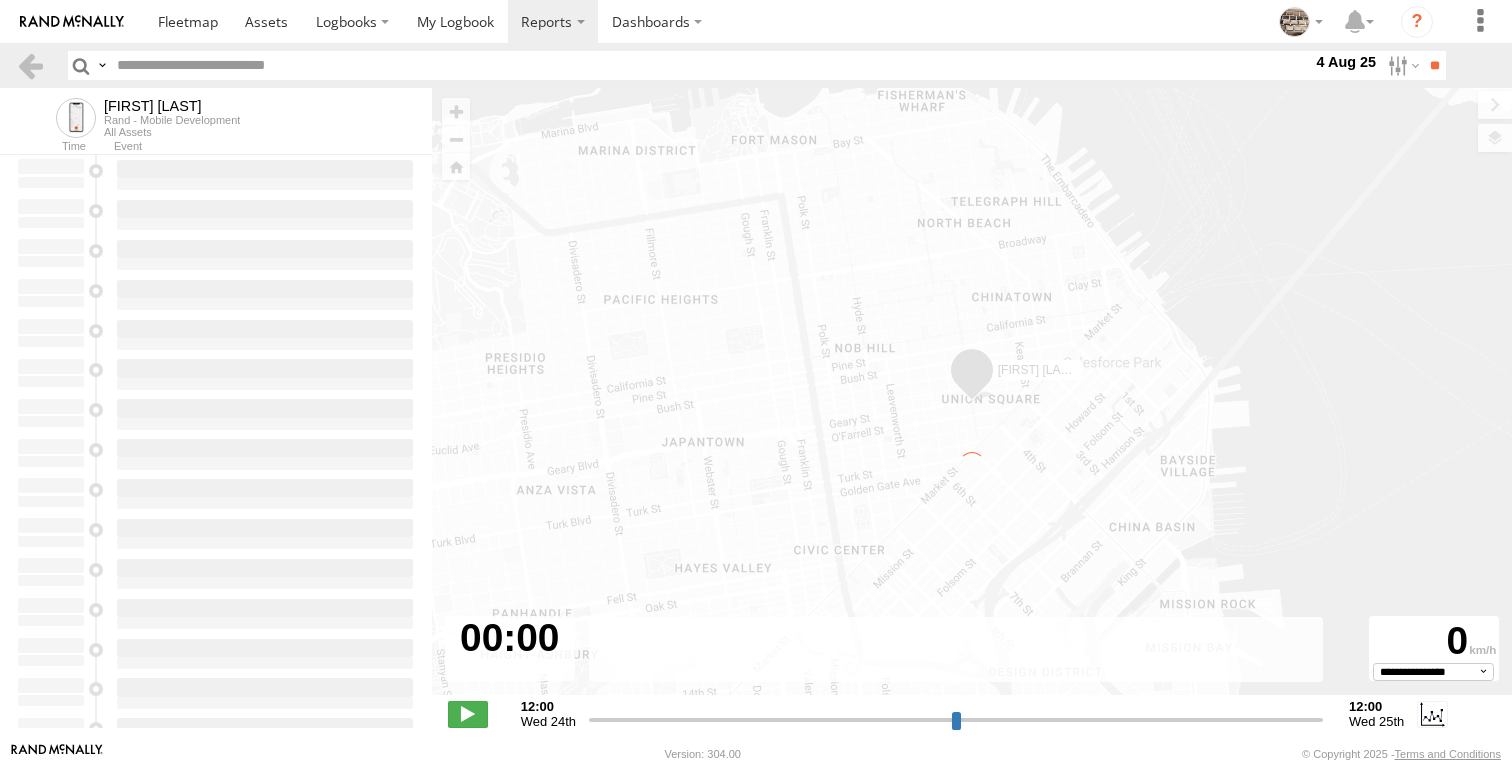 type on "**********" 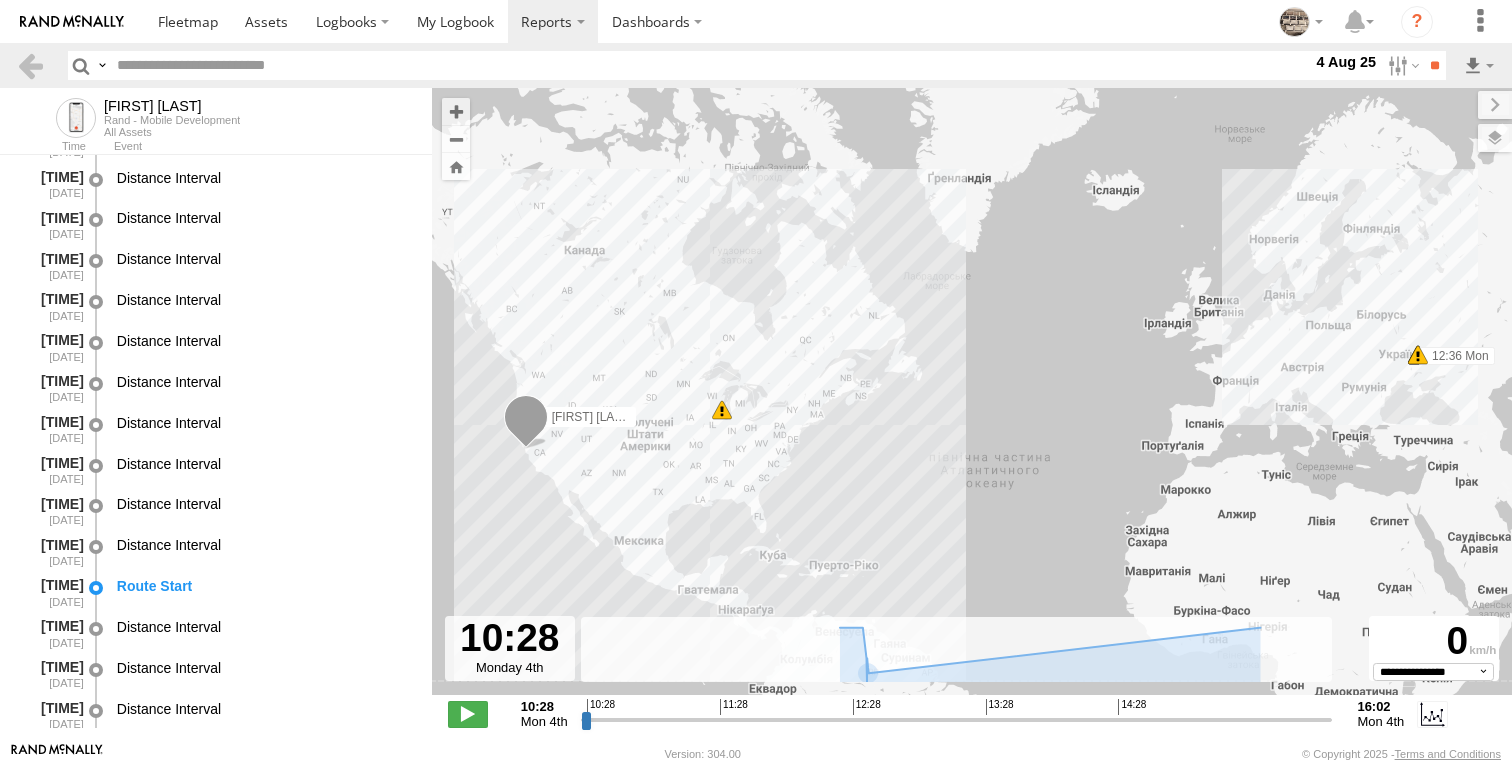 scroll, scrollTop: 8784, scrollLeft: 0, axis: vertical 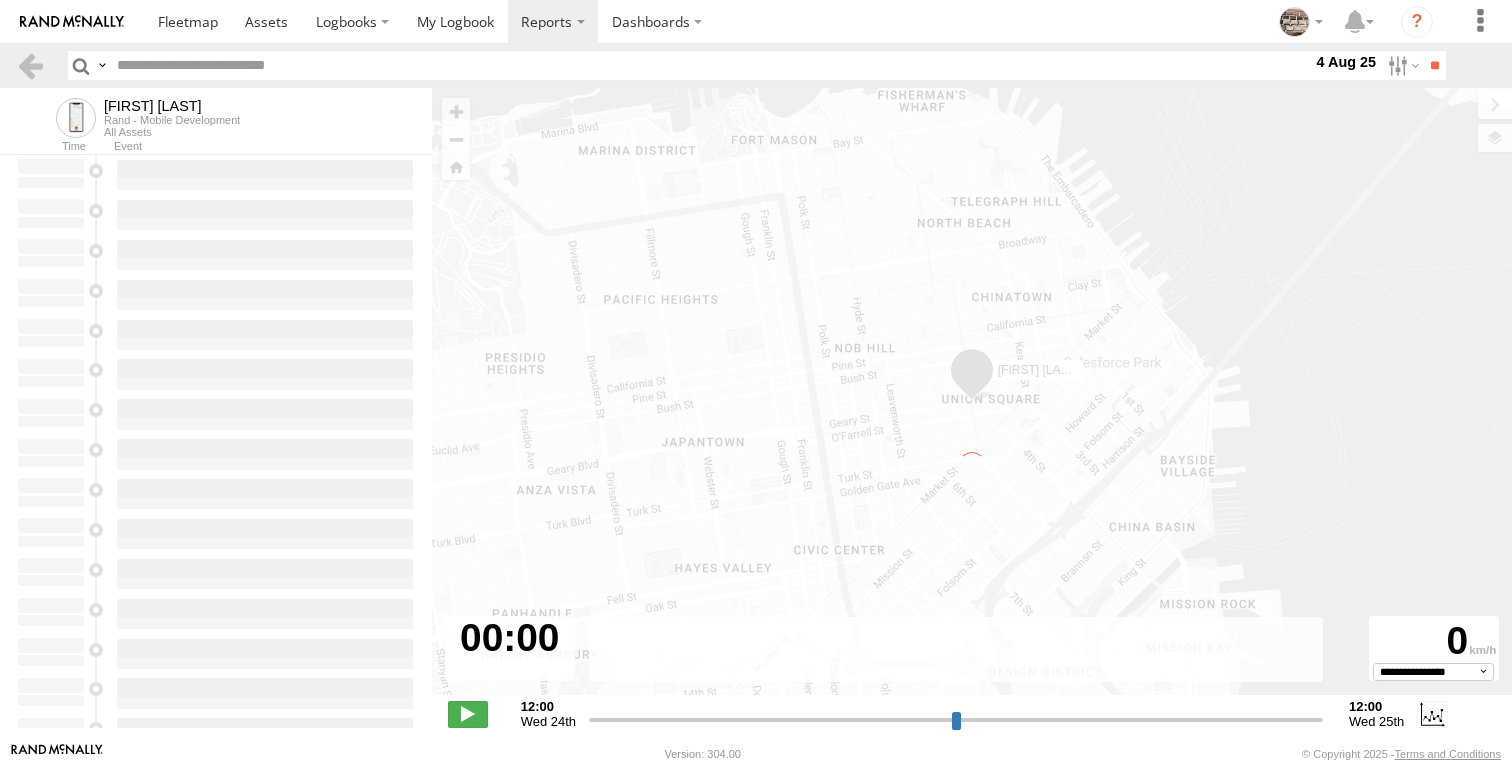 type on "**********" 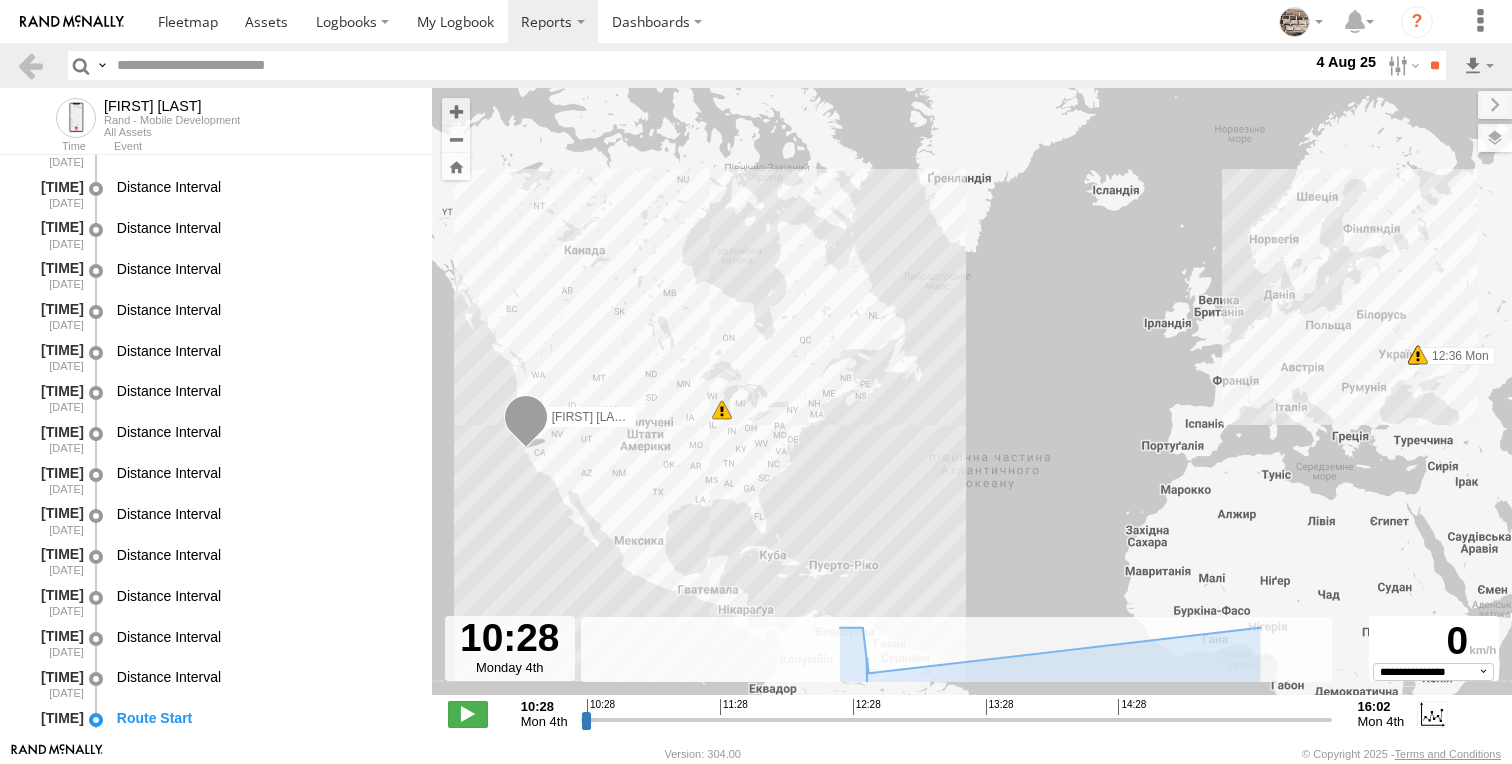 scroll, scrollTop: 8784, scrollLeft: 0, axis: vertical 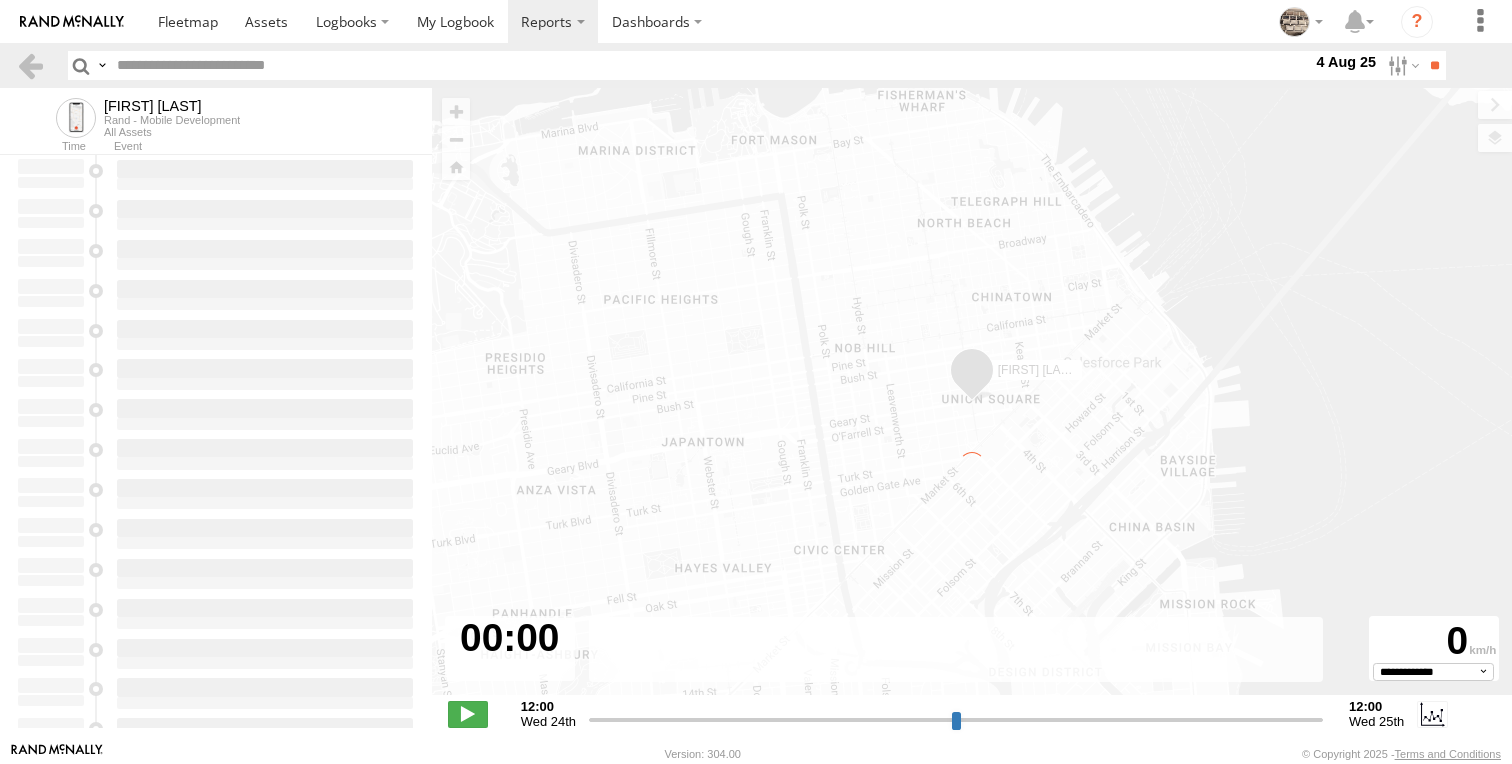 type on "**********" 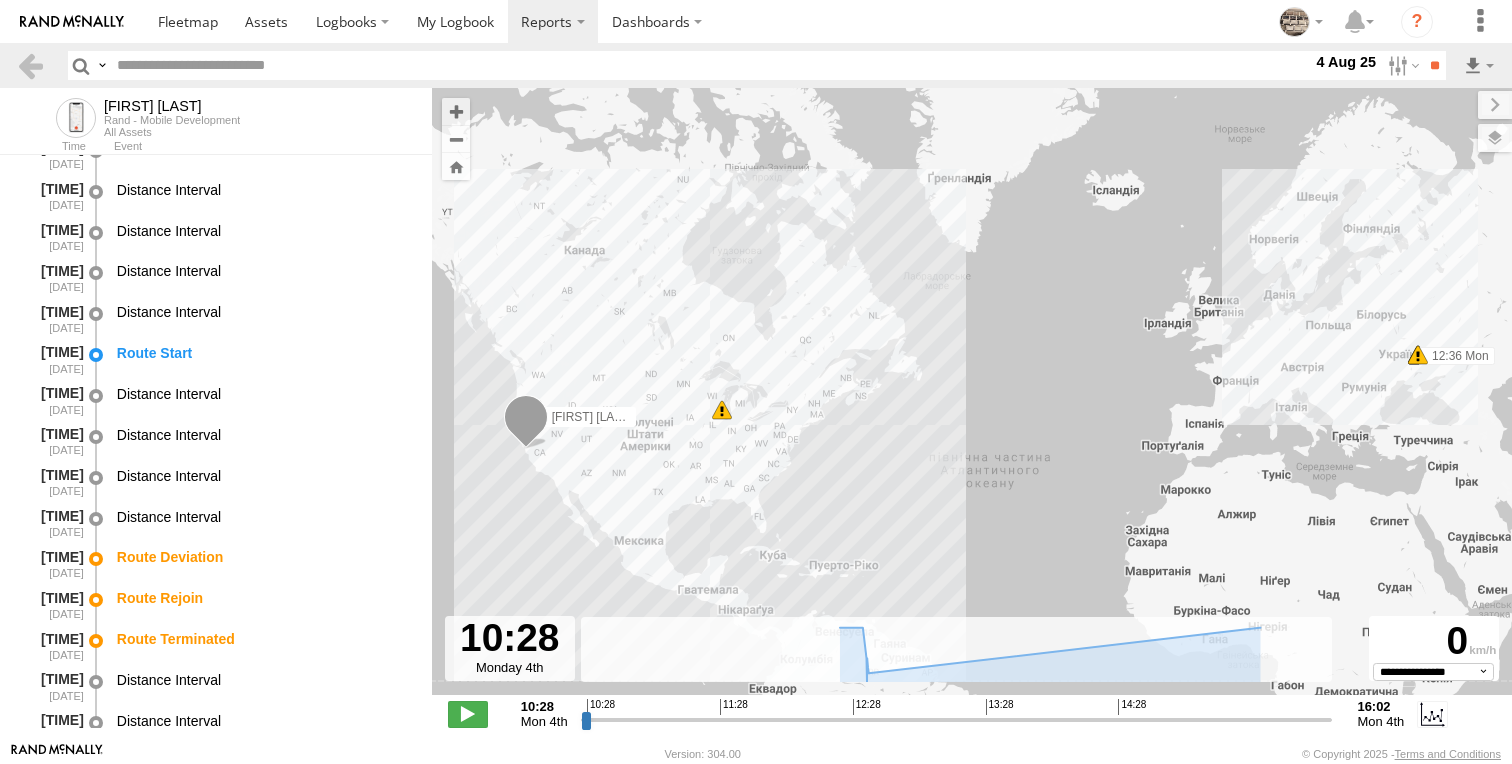 scroll, scrollTop: 8784, scrollLeft: 0, axis: vertical 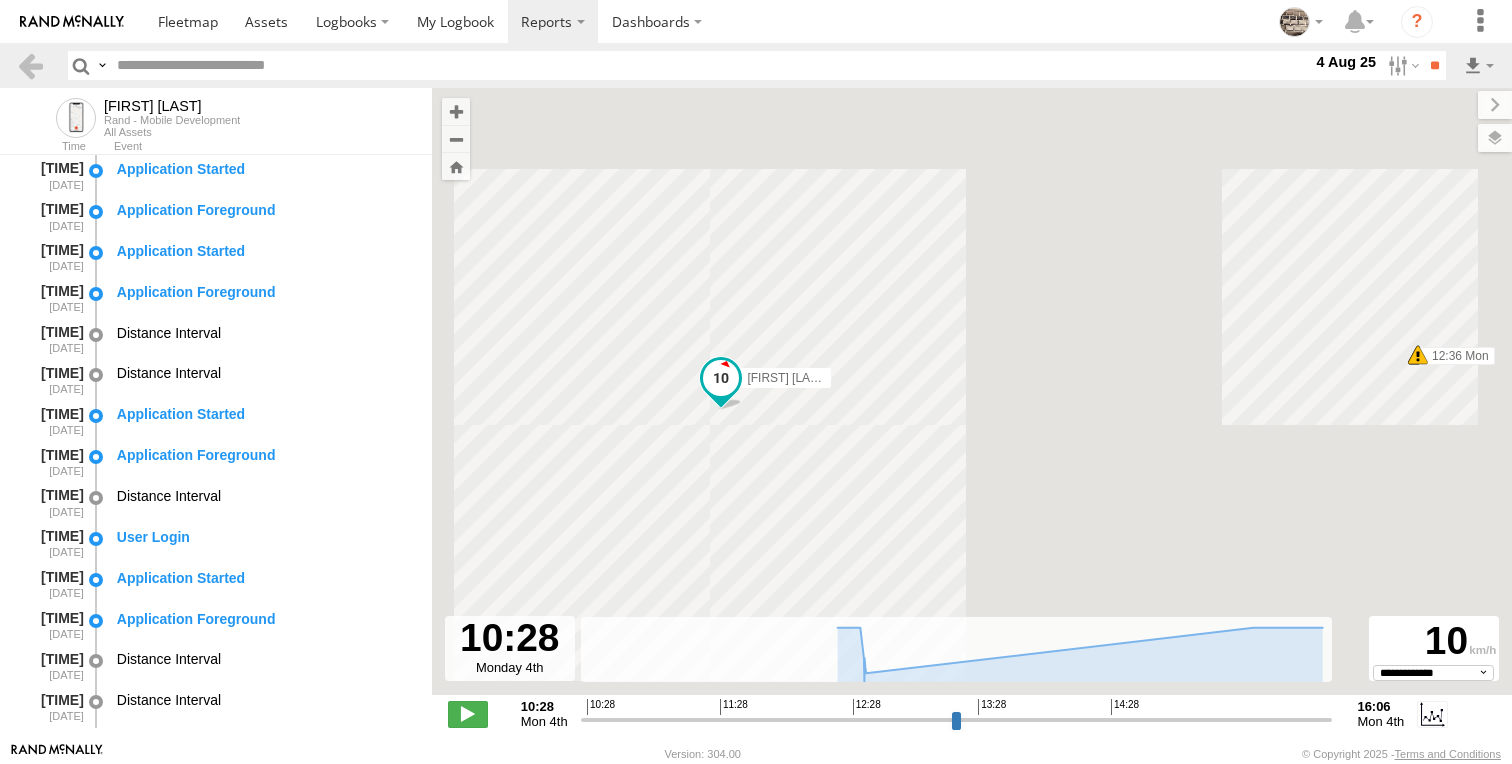 select on "**********" 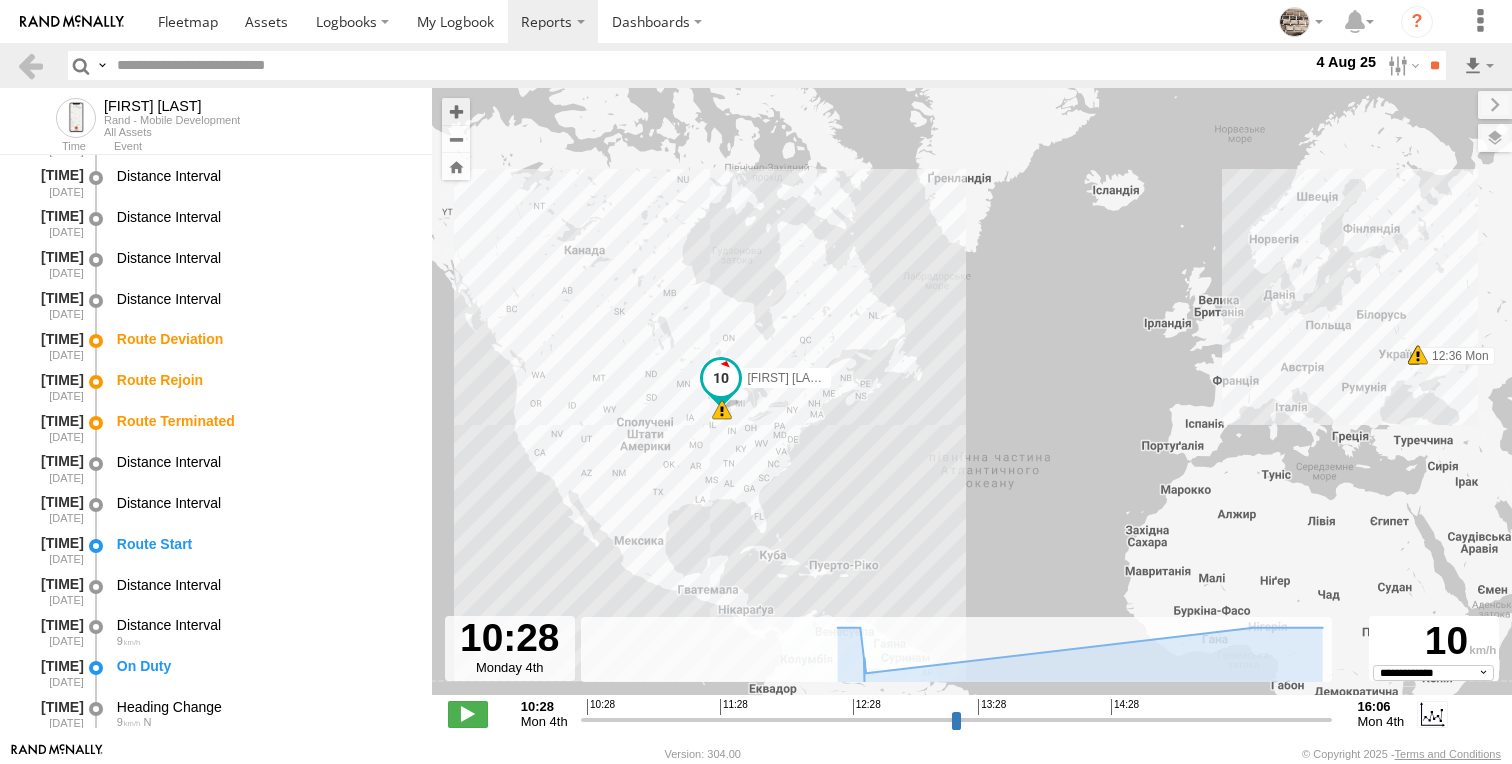 scroll, scrollTop: 8988, scrollLeft: 0, axis: vertical 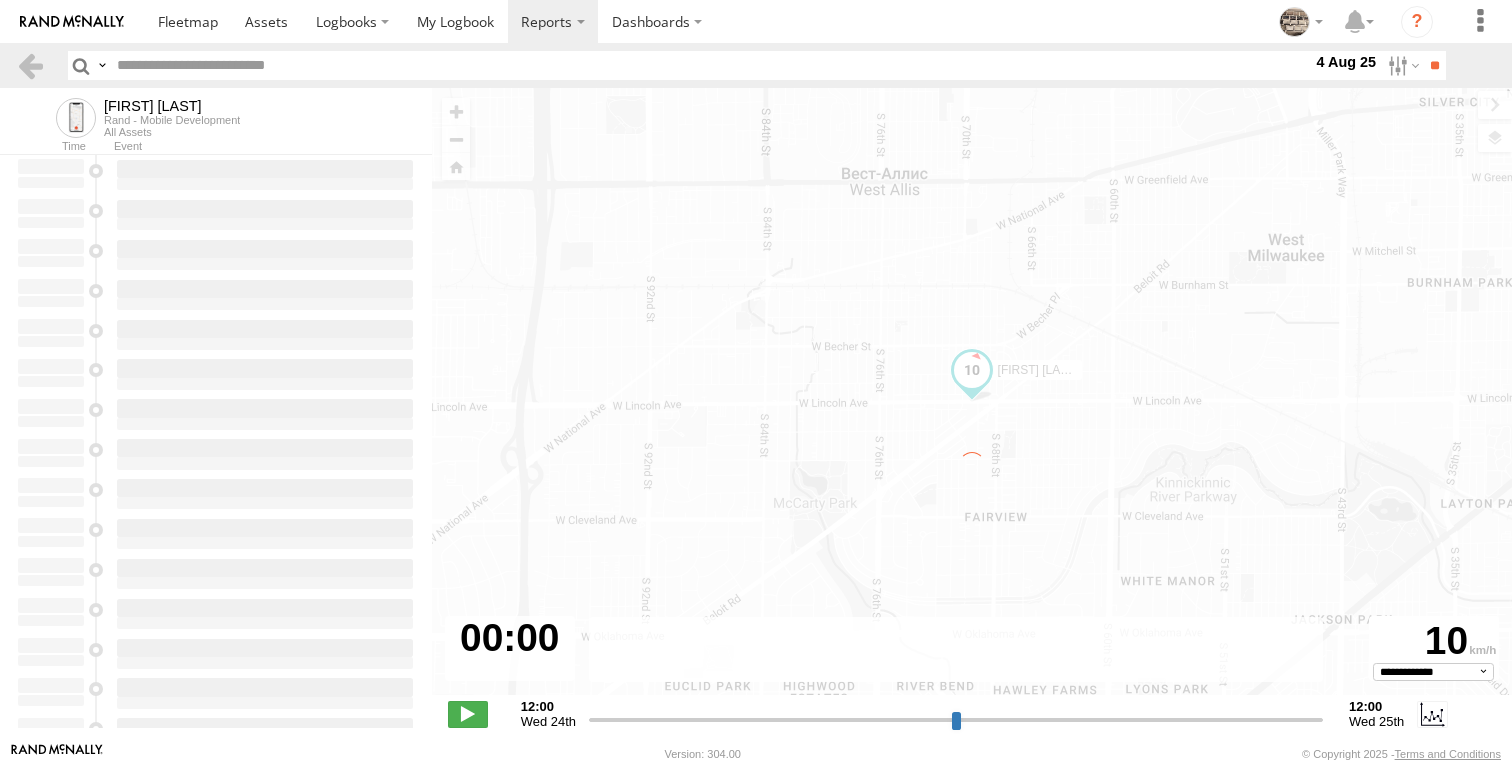 type on "**********" 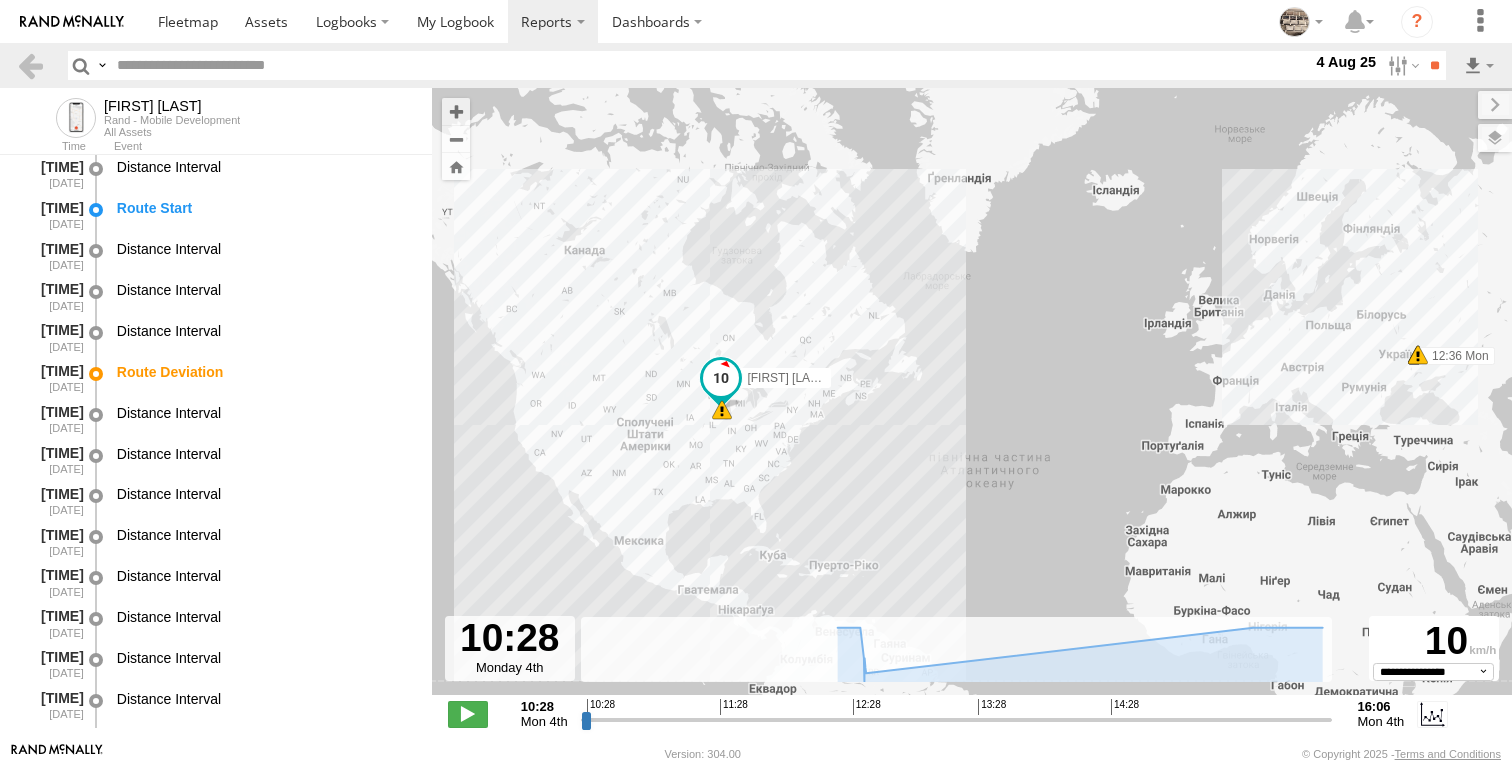 scroll, scrollTop: 8988, scrollLeft: 0, axis: vertical 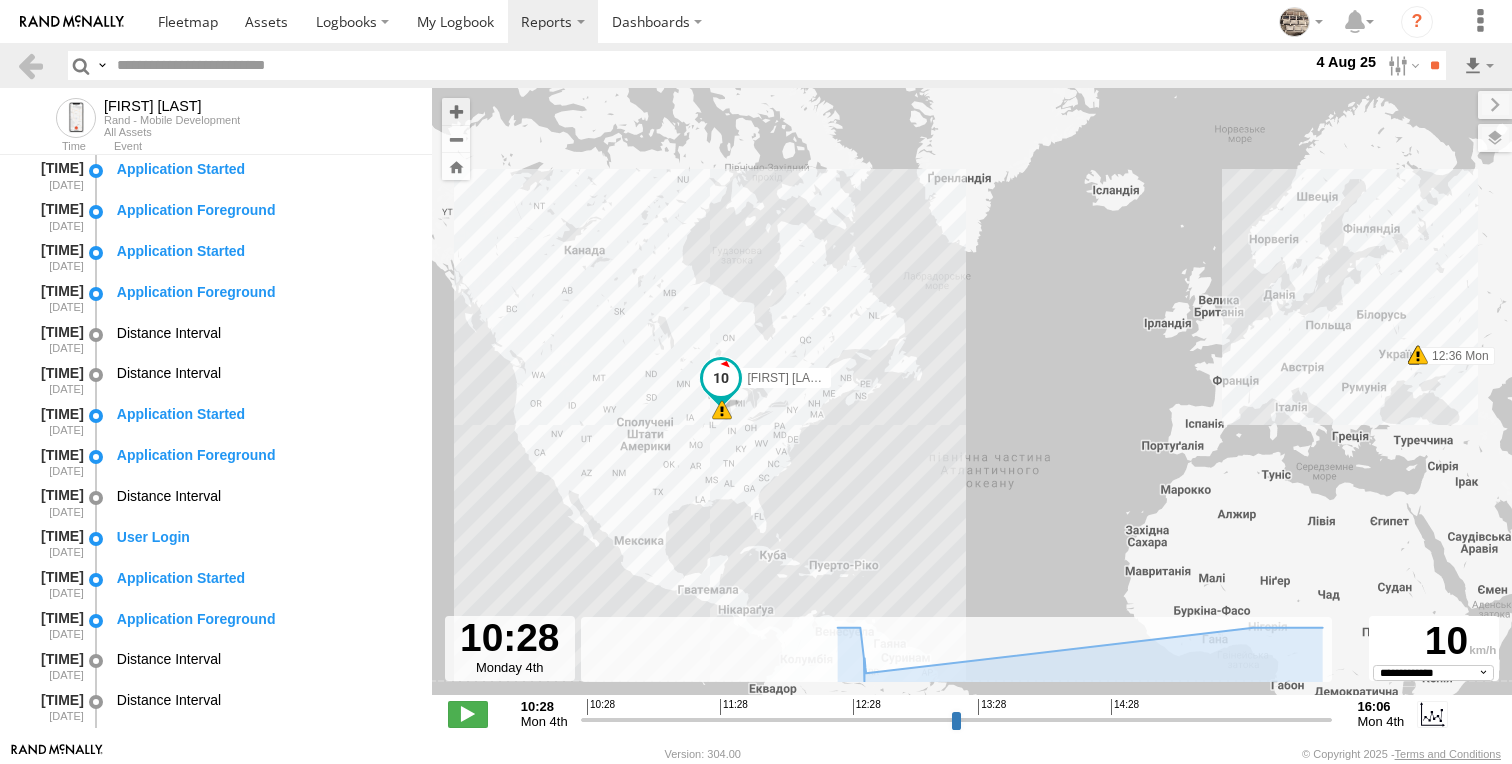 select on "**********" 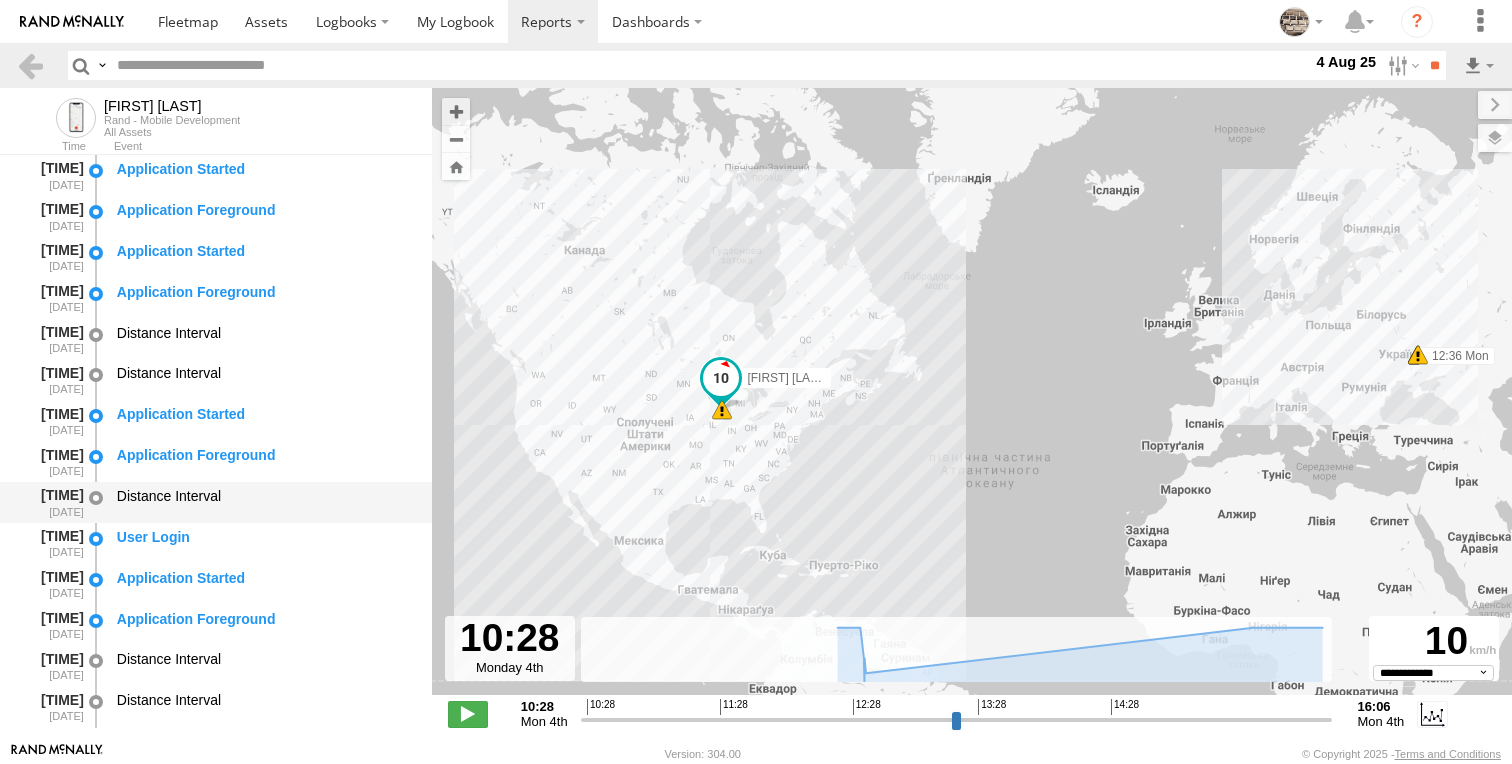 scroll, scrollTop: 0, scrollLeft: 0, axis: both 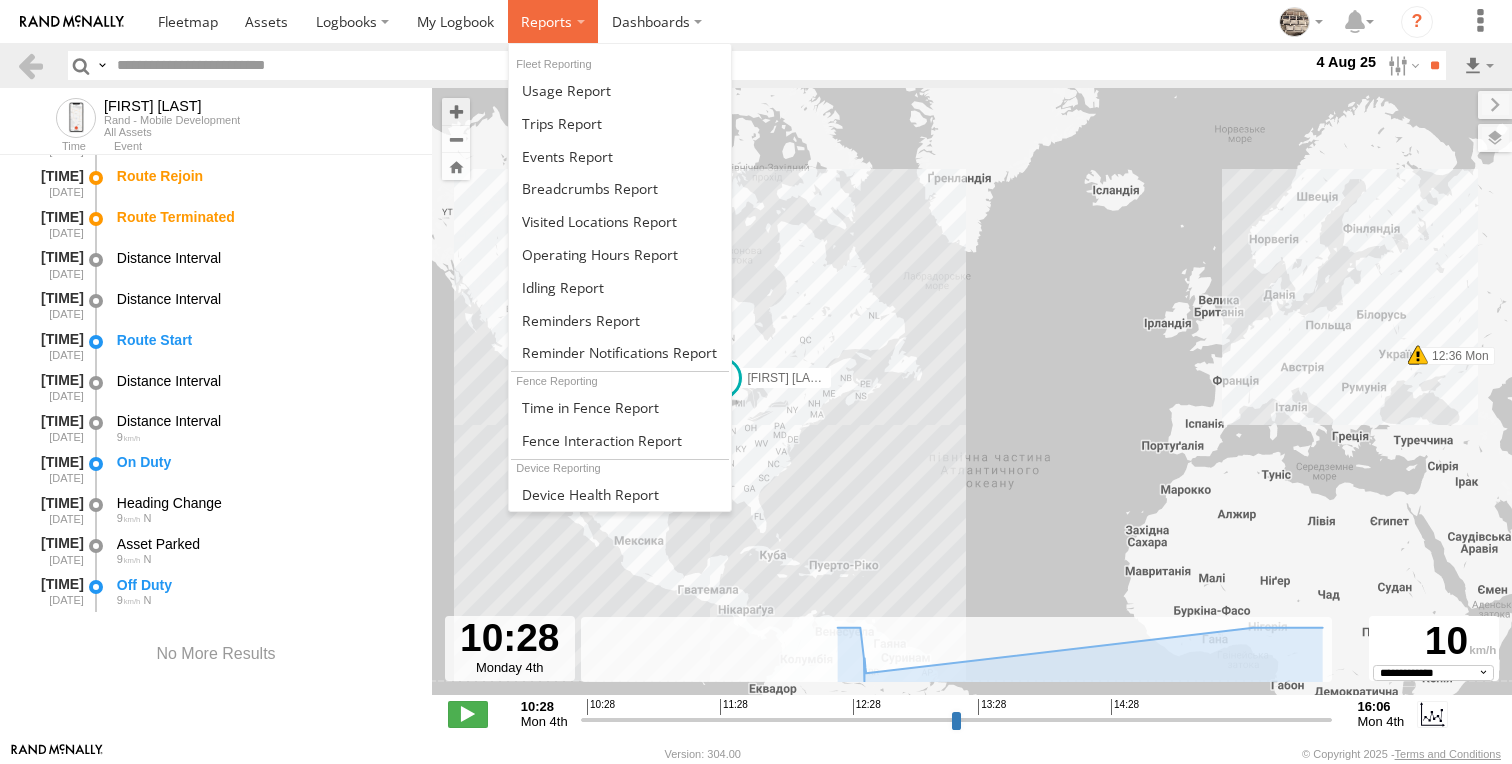 click at bounding box center (553, 21) 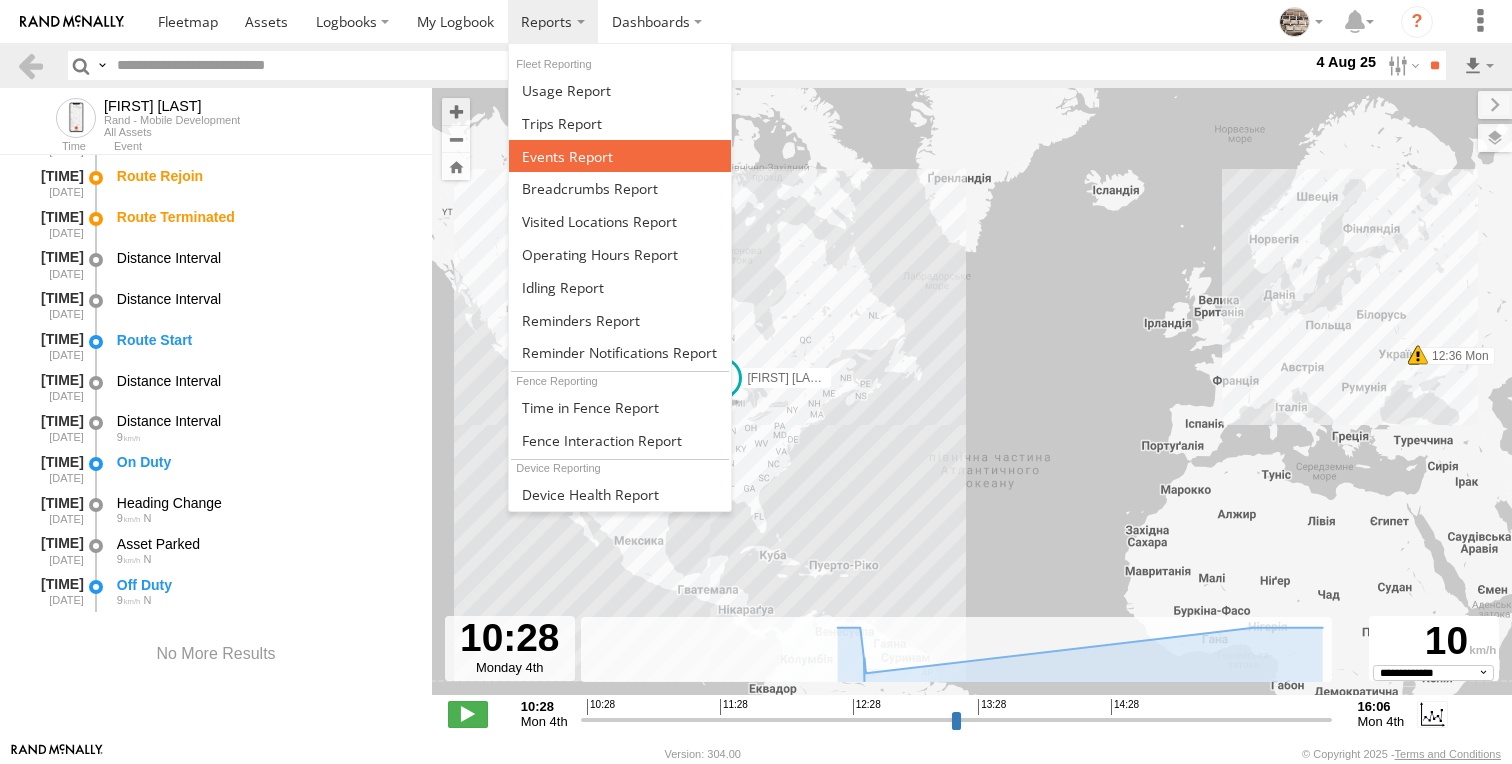 click at bounding box center [620, 156] 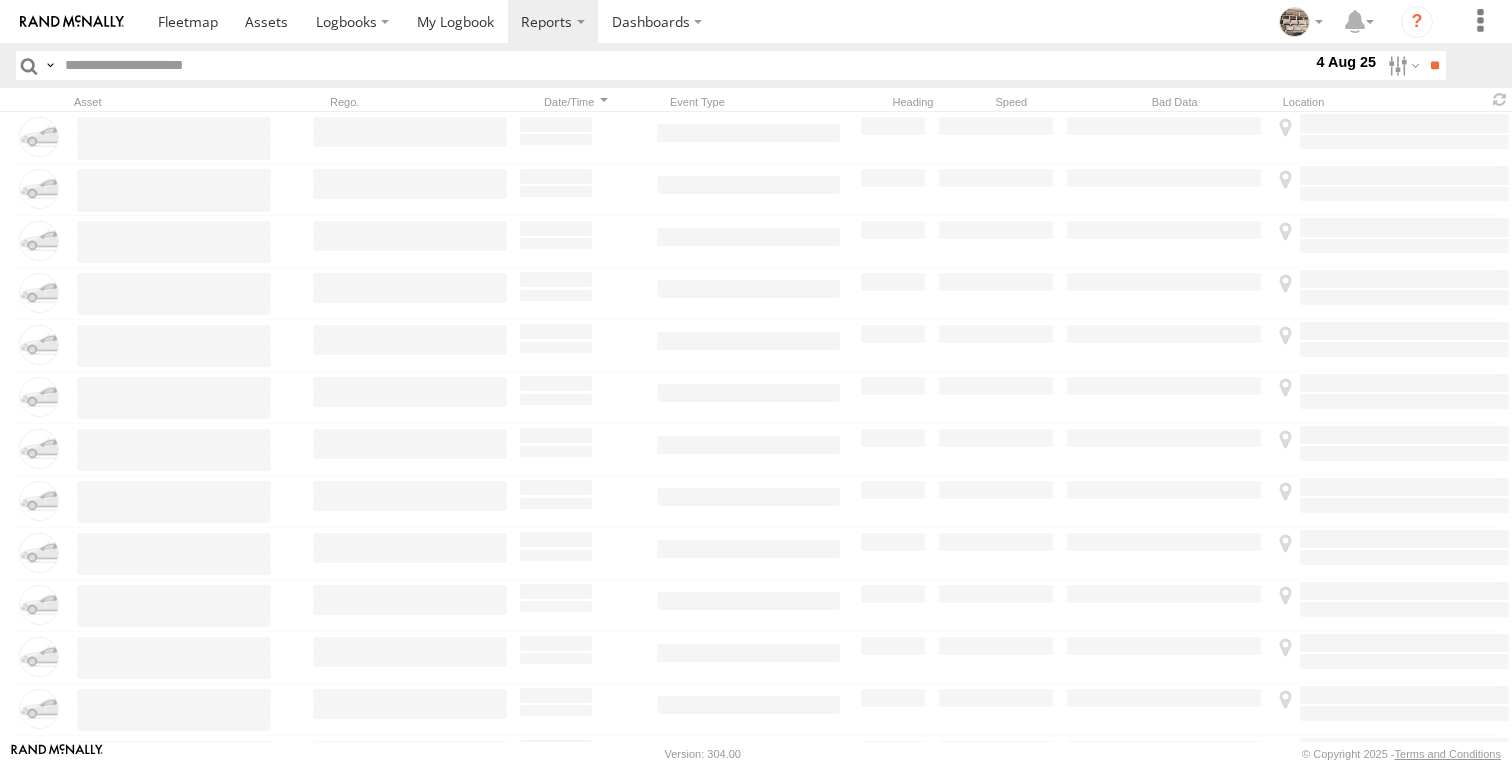 scroll, scrollTop: 0, scrollLeft: 0, axis: both 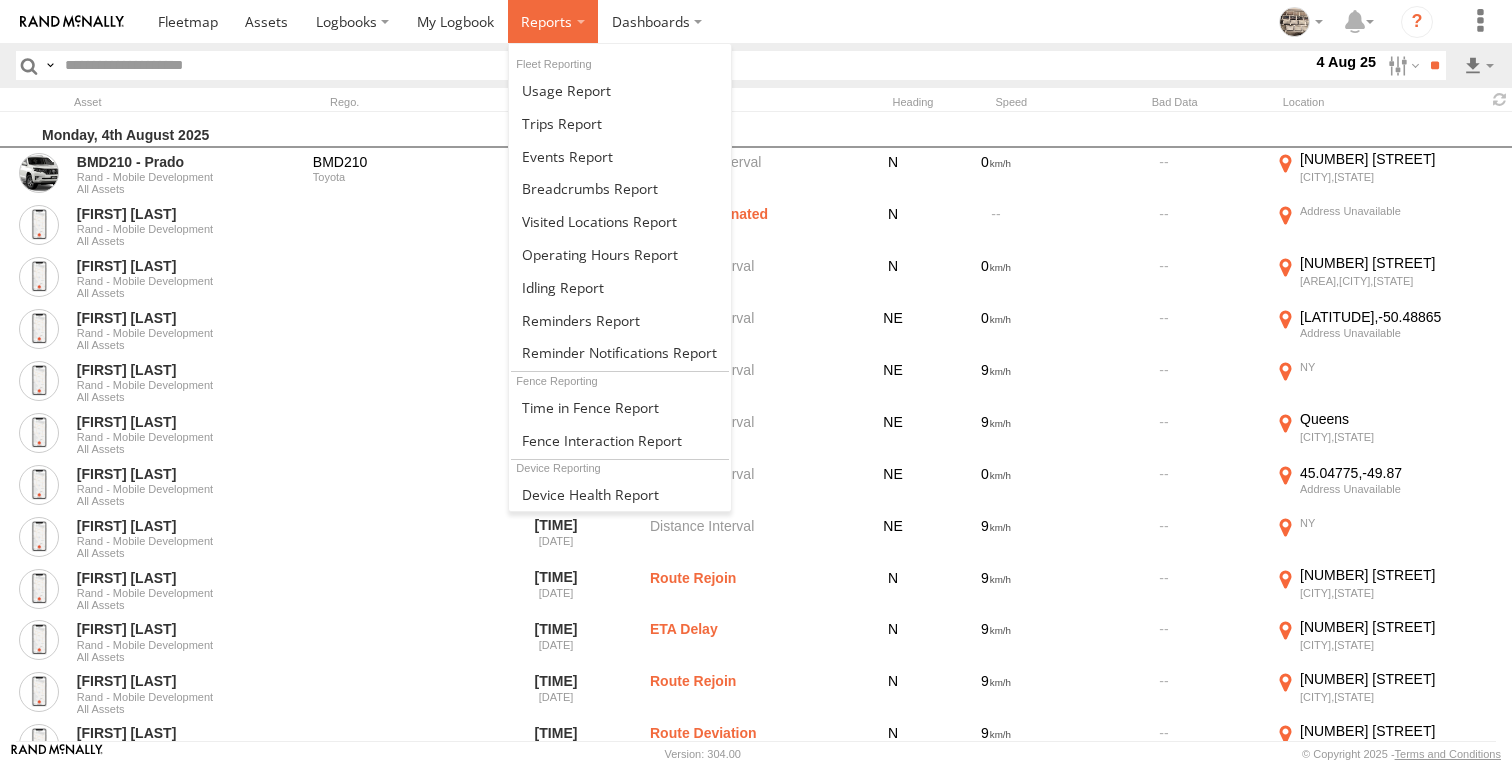 click at bounding box center (546, 21) 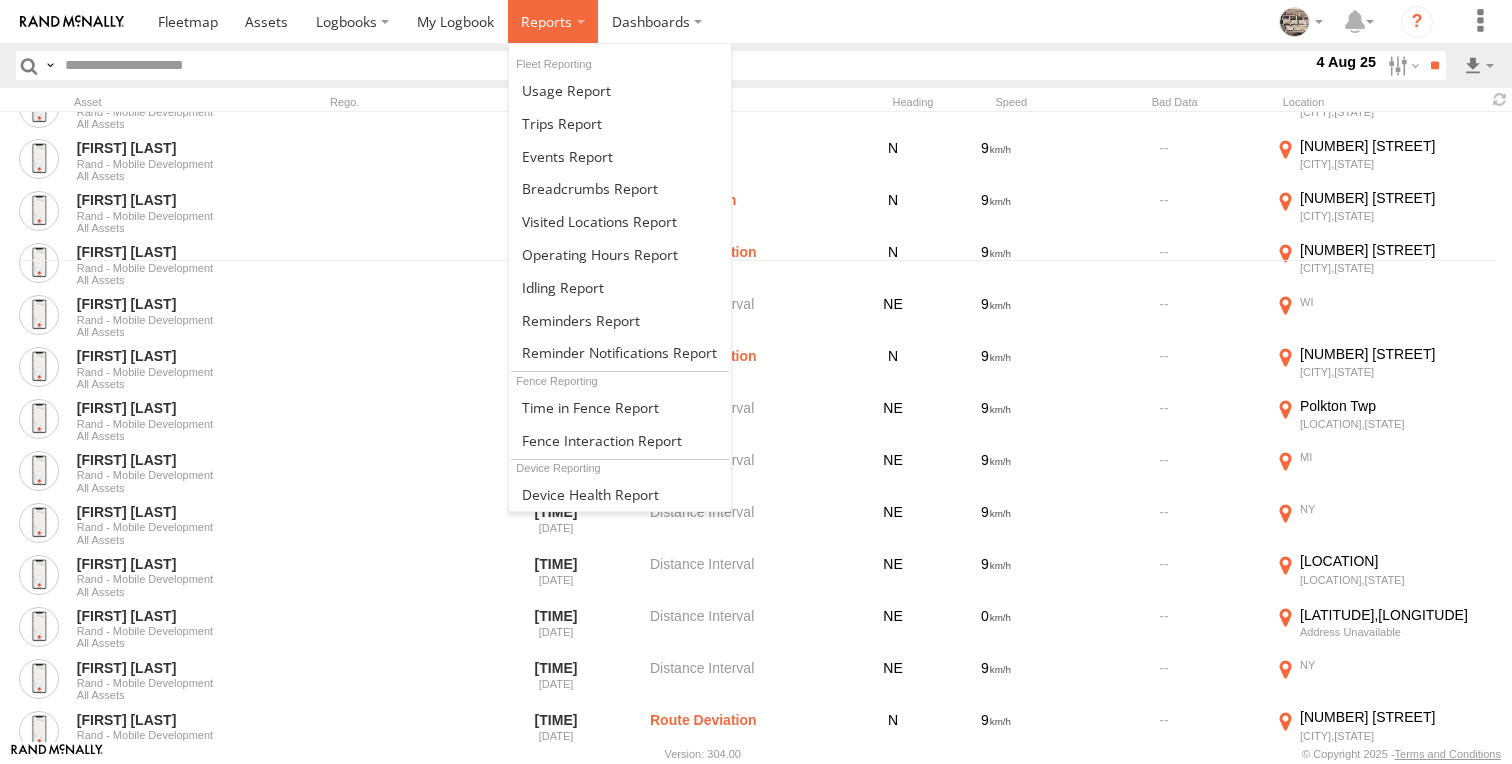scroll, scrollTop: 0, scrollLeft: 0, axis: both 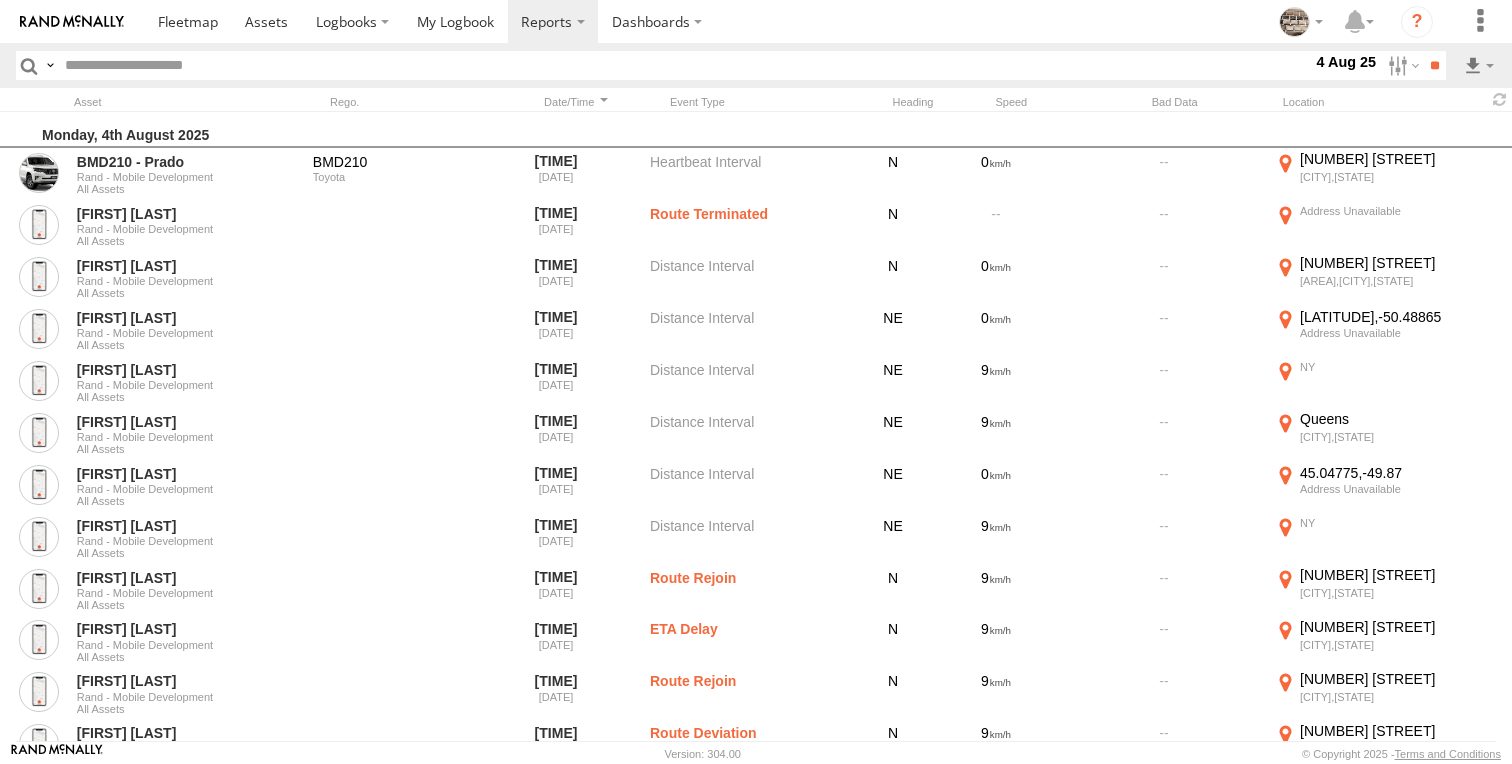 click at bounding box center [684, 65] 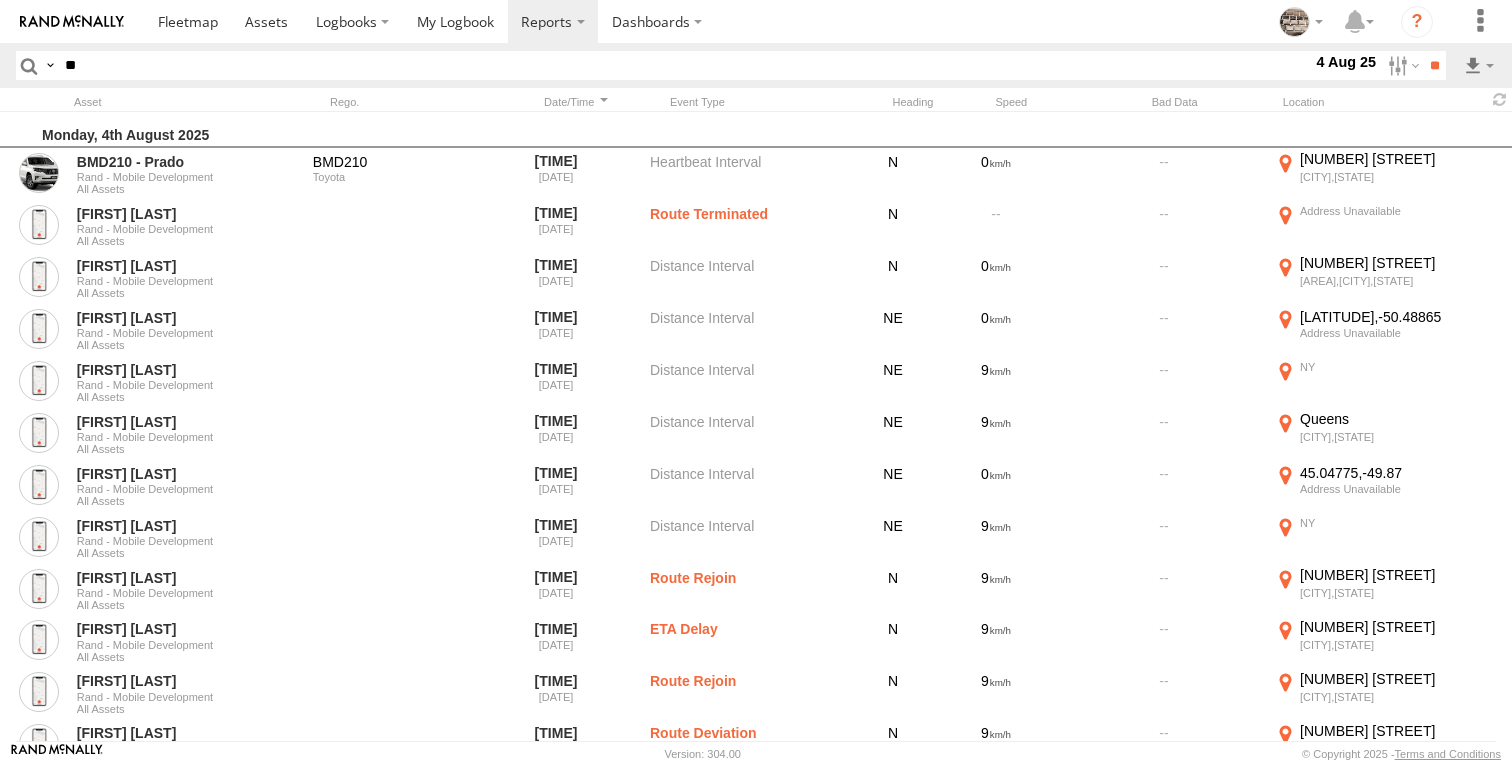 type on "*" 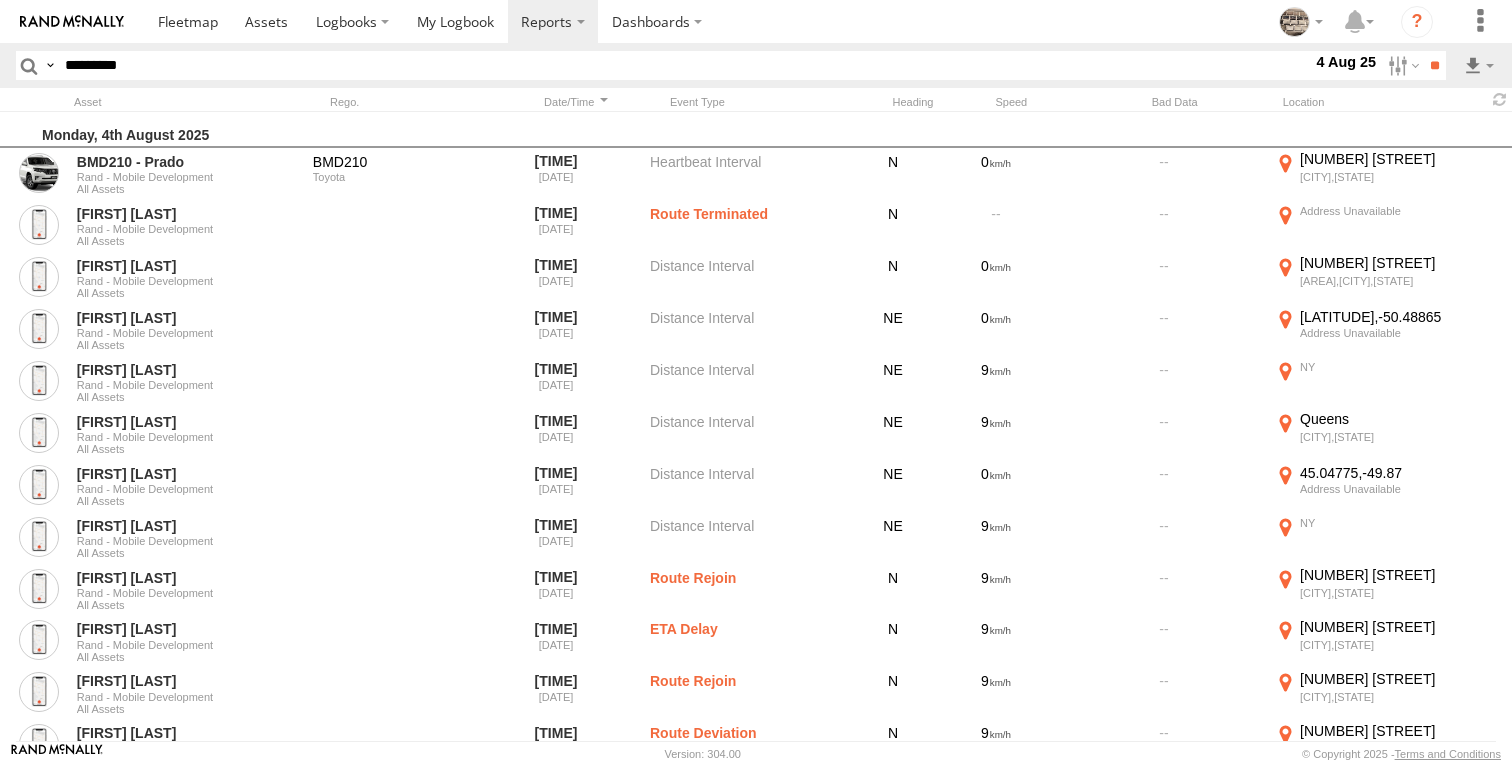 click on "**" at bounding box center [1434, 65] 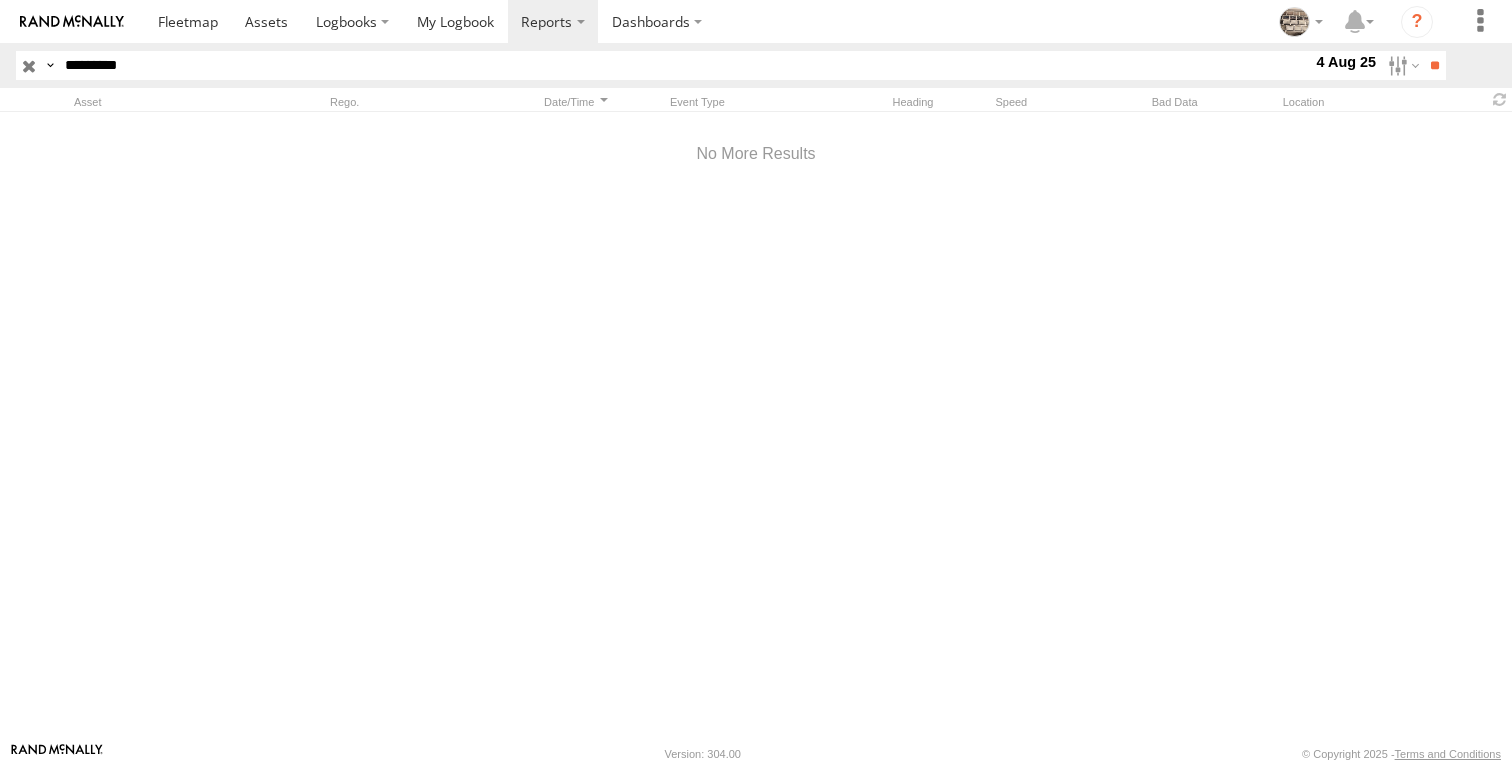 click on "*********" at bounding box center (684, 65) 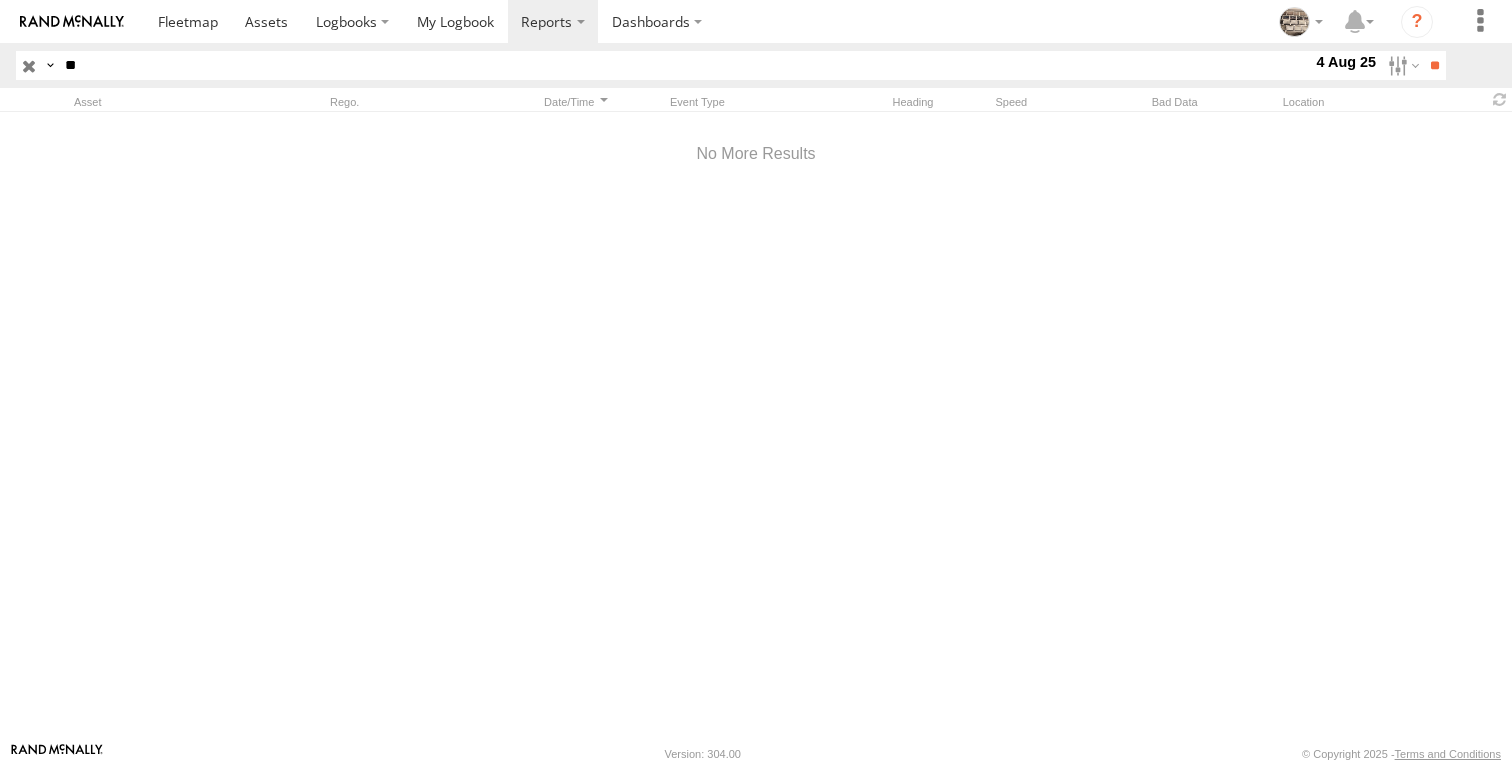click on "**" at bounding box center (1434, 65) 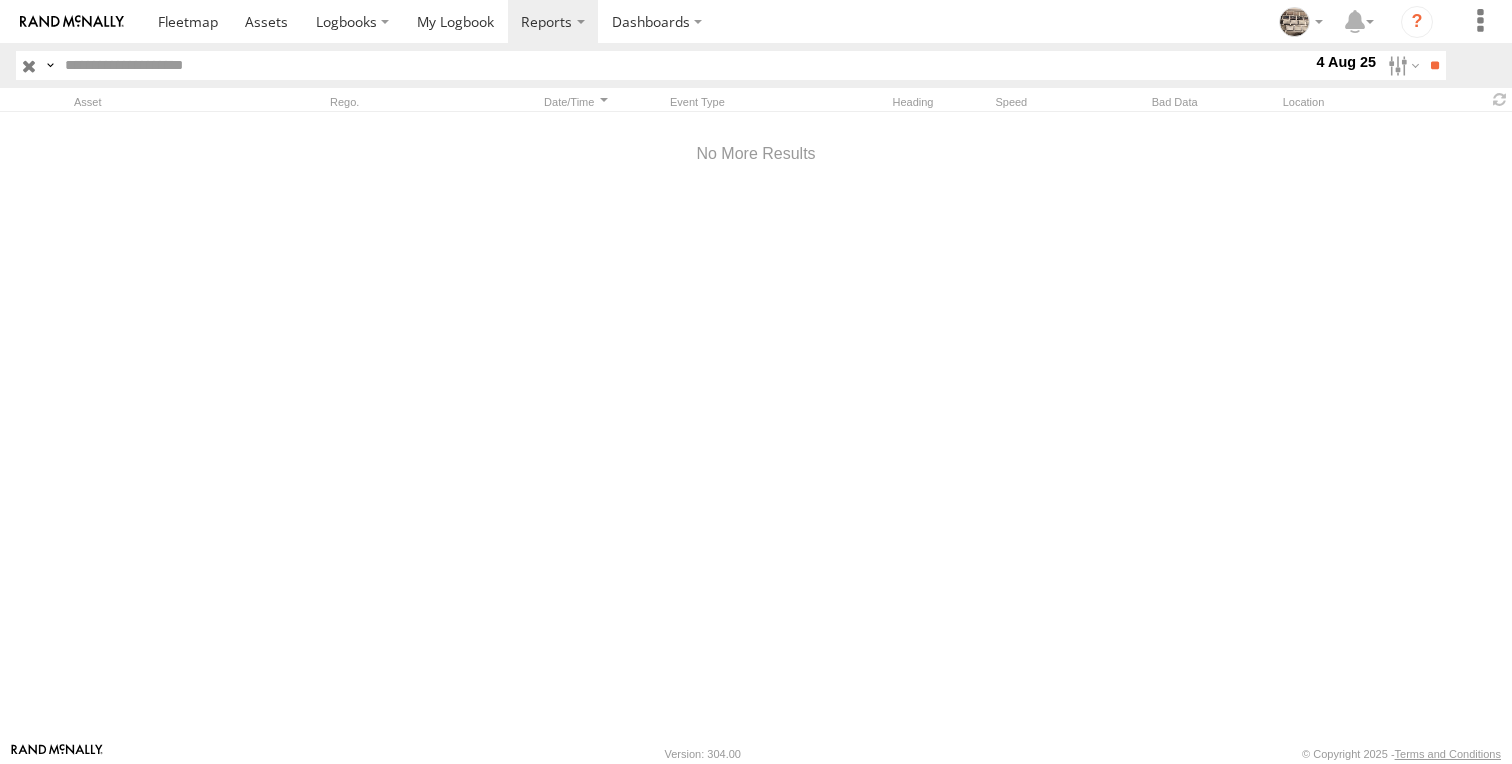 type 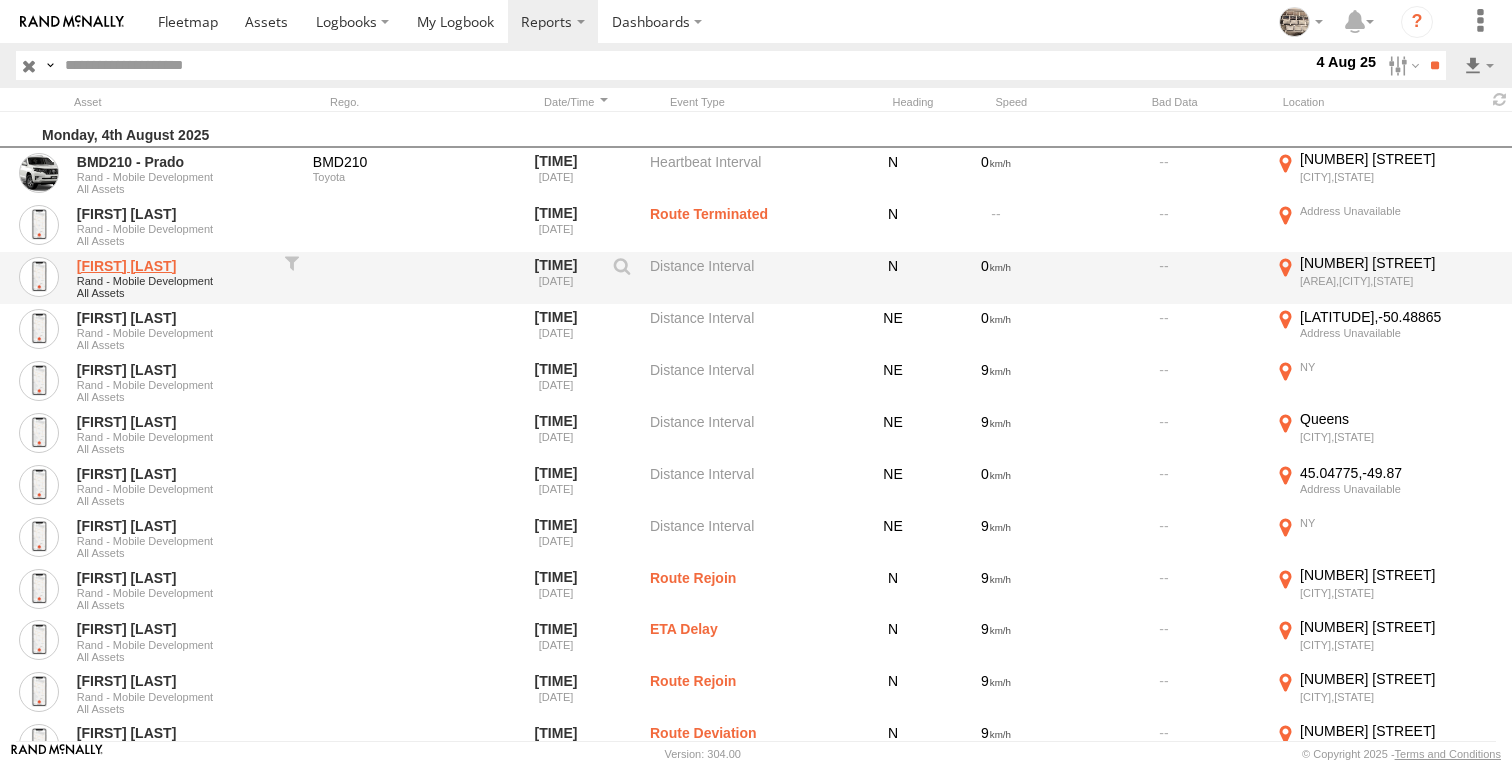 click on "[FIRST] [LAST]" at bounding box center (174, 266) 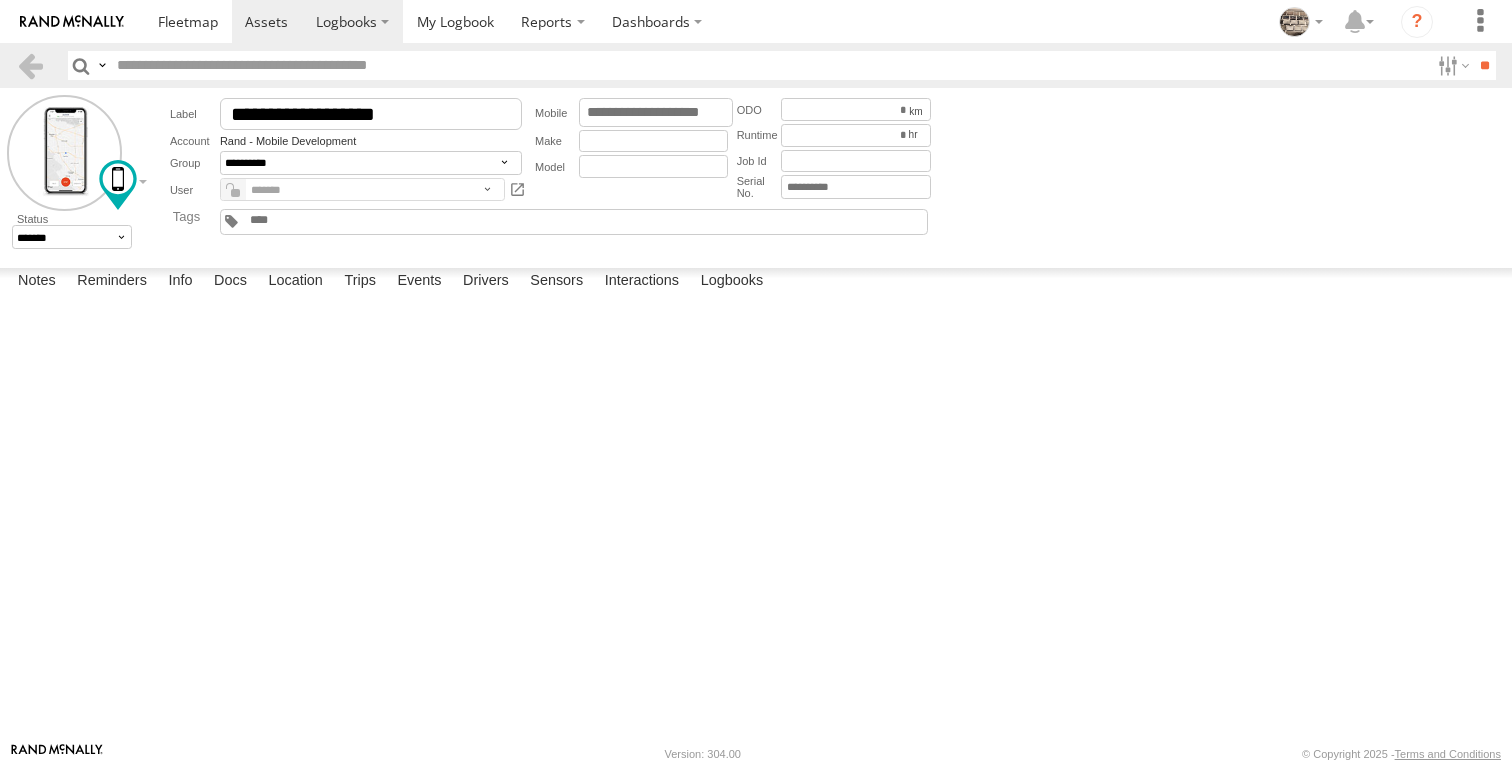 scroll, scrollTop: 0, scrollLeft: 0, axis: both 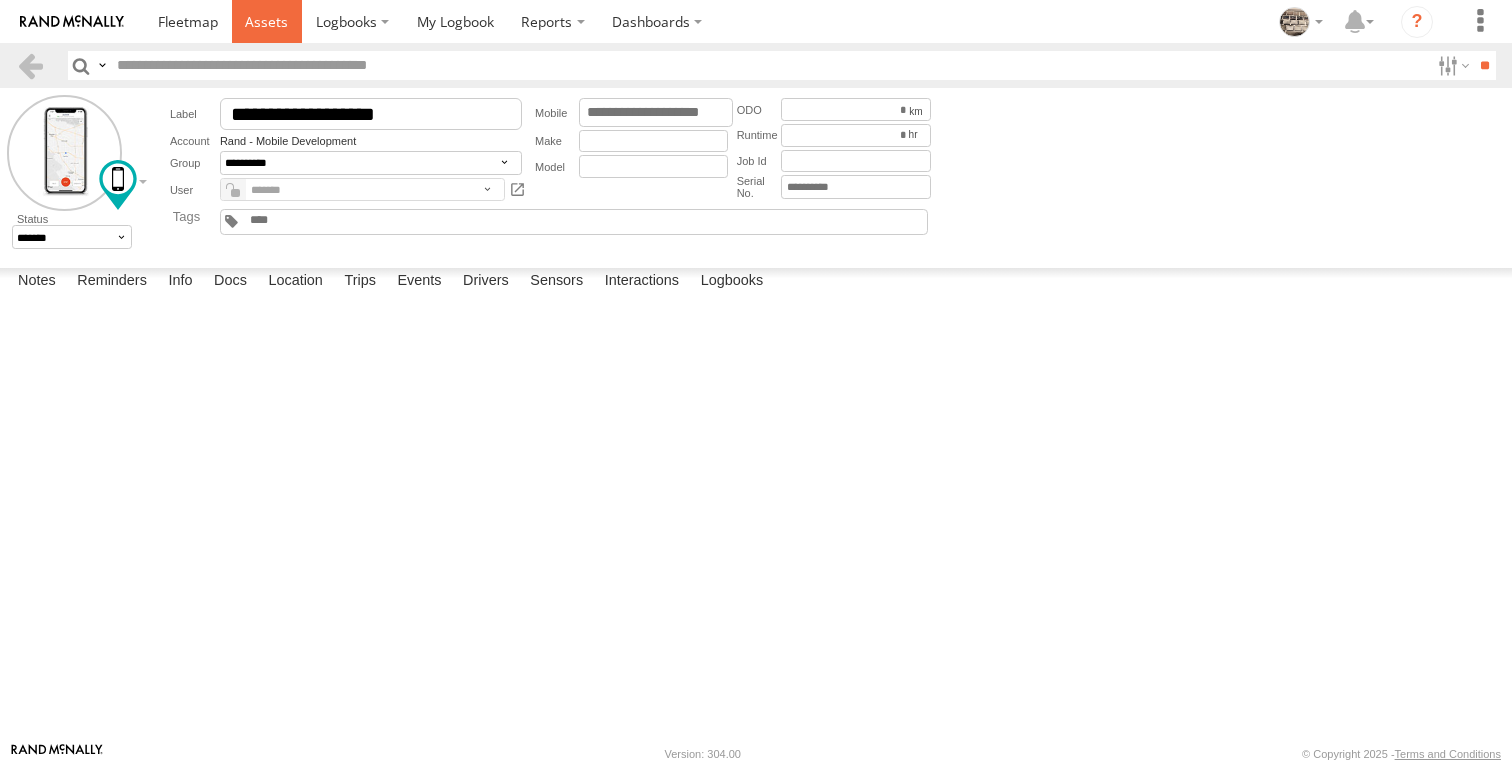 click at bounding box center (266, 21) 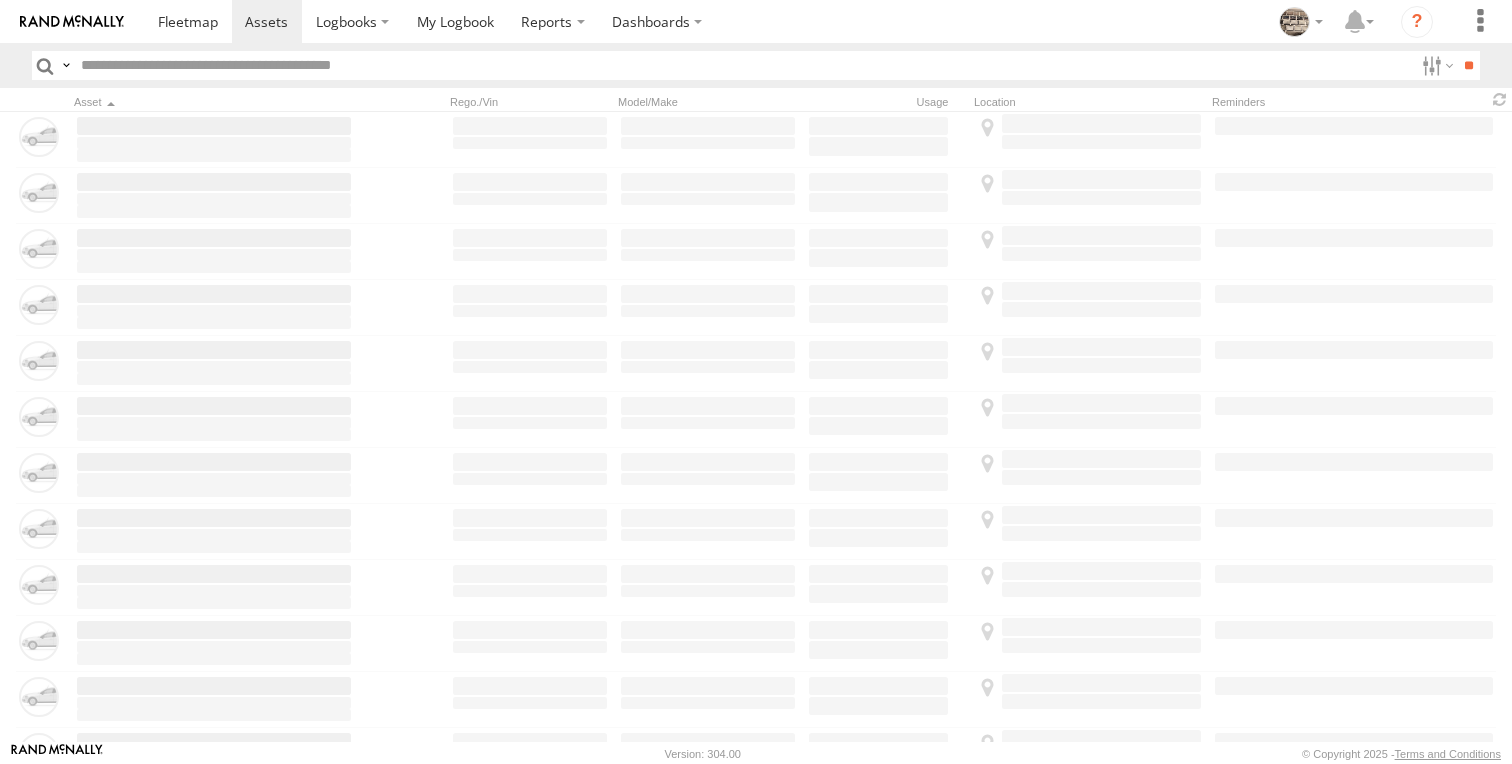 scroll, scrollTop: 0, scrollLeft: 0, axis: both 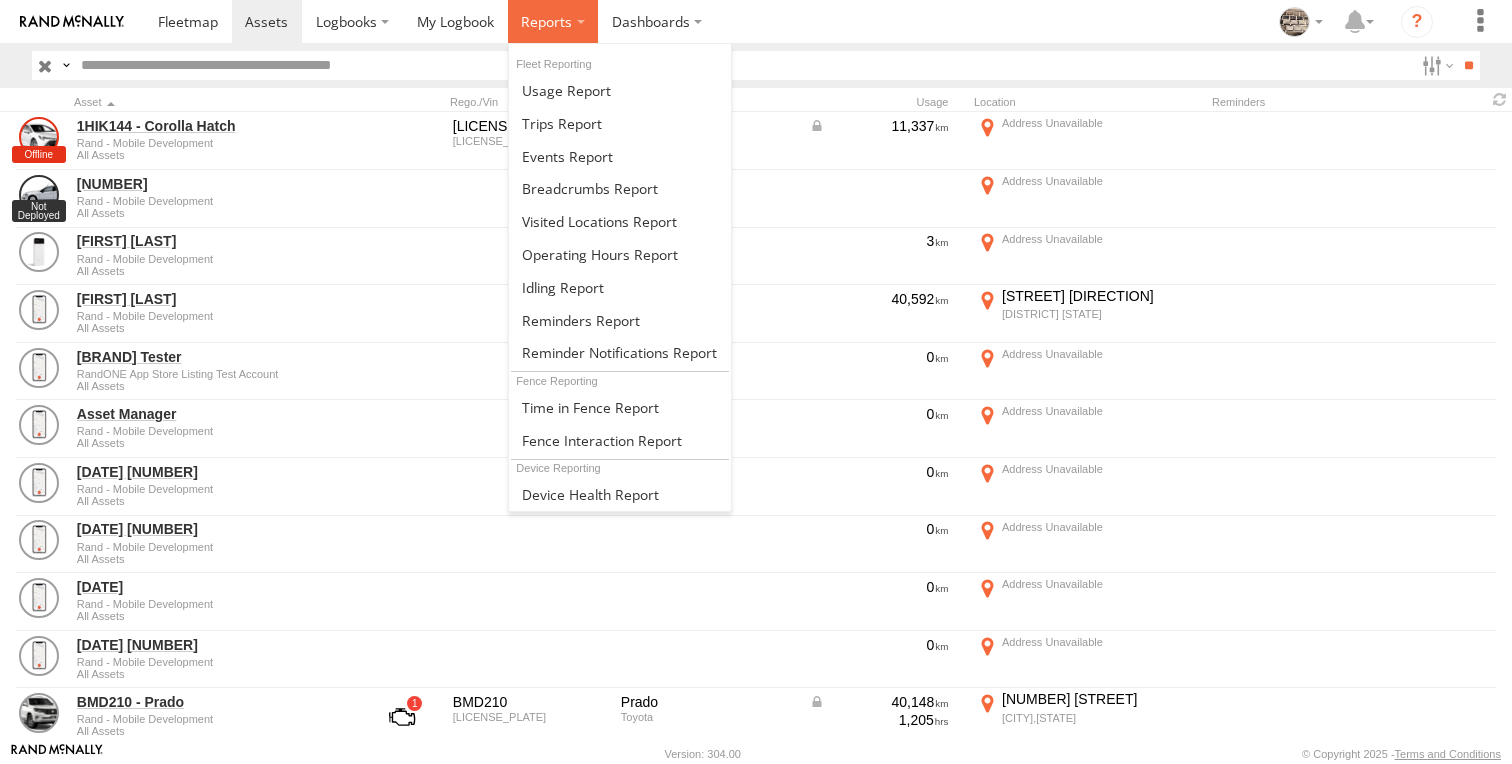 click at bounding box center [546, 21] 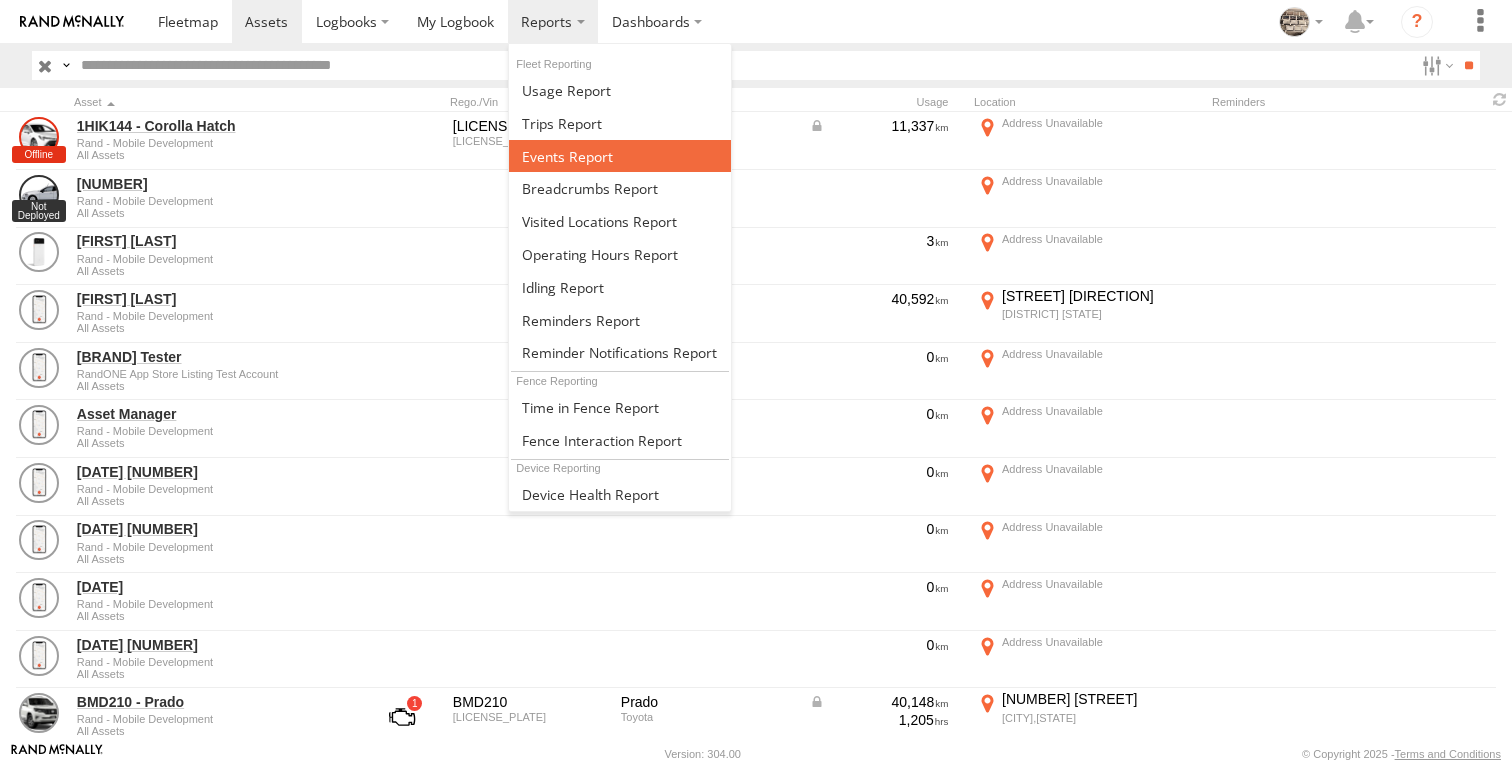 click at bounding box center [567, 156] 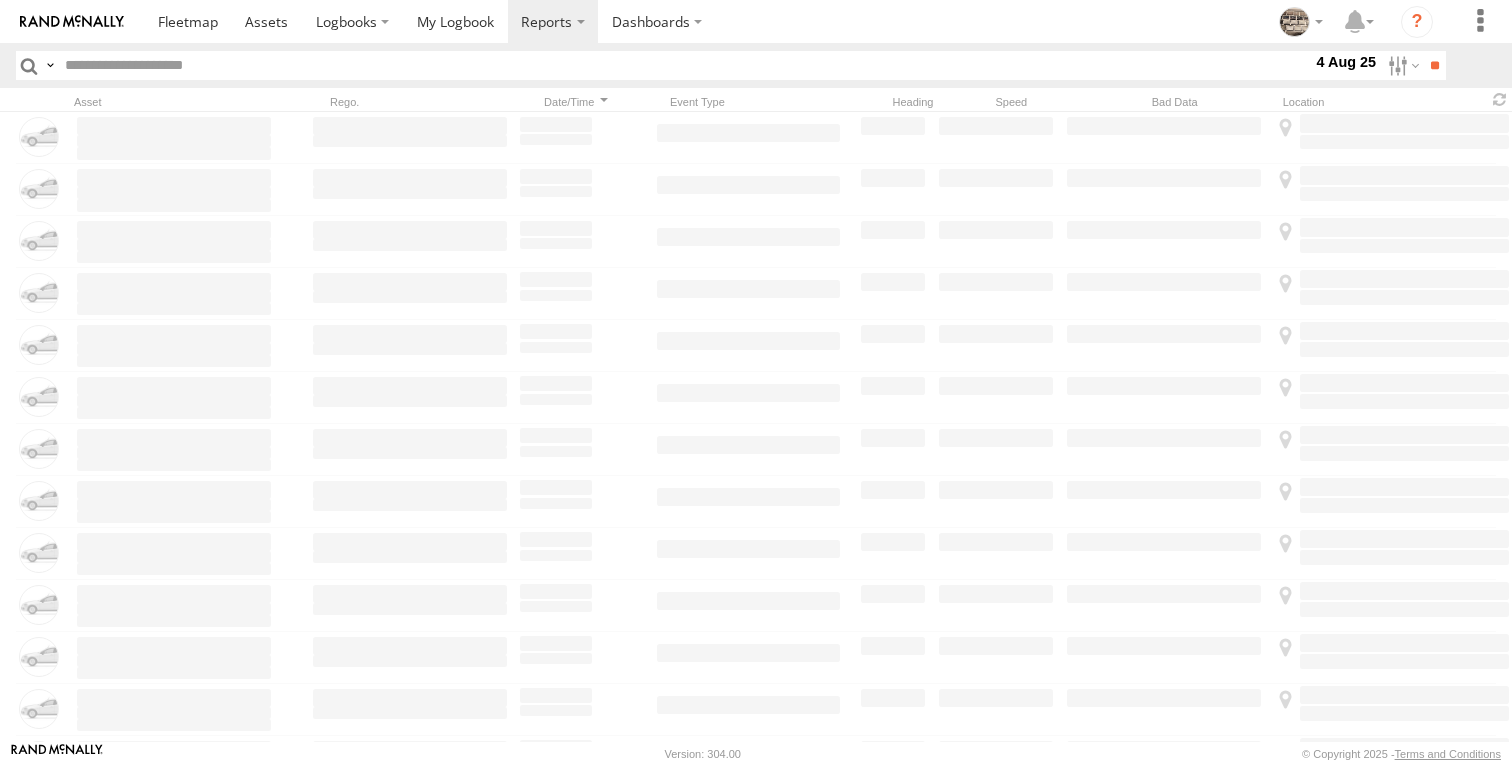 scroll, scrollTop: 0, scrollLeft: 0, axis: both 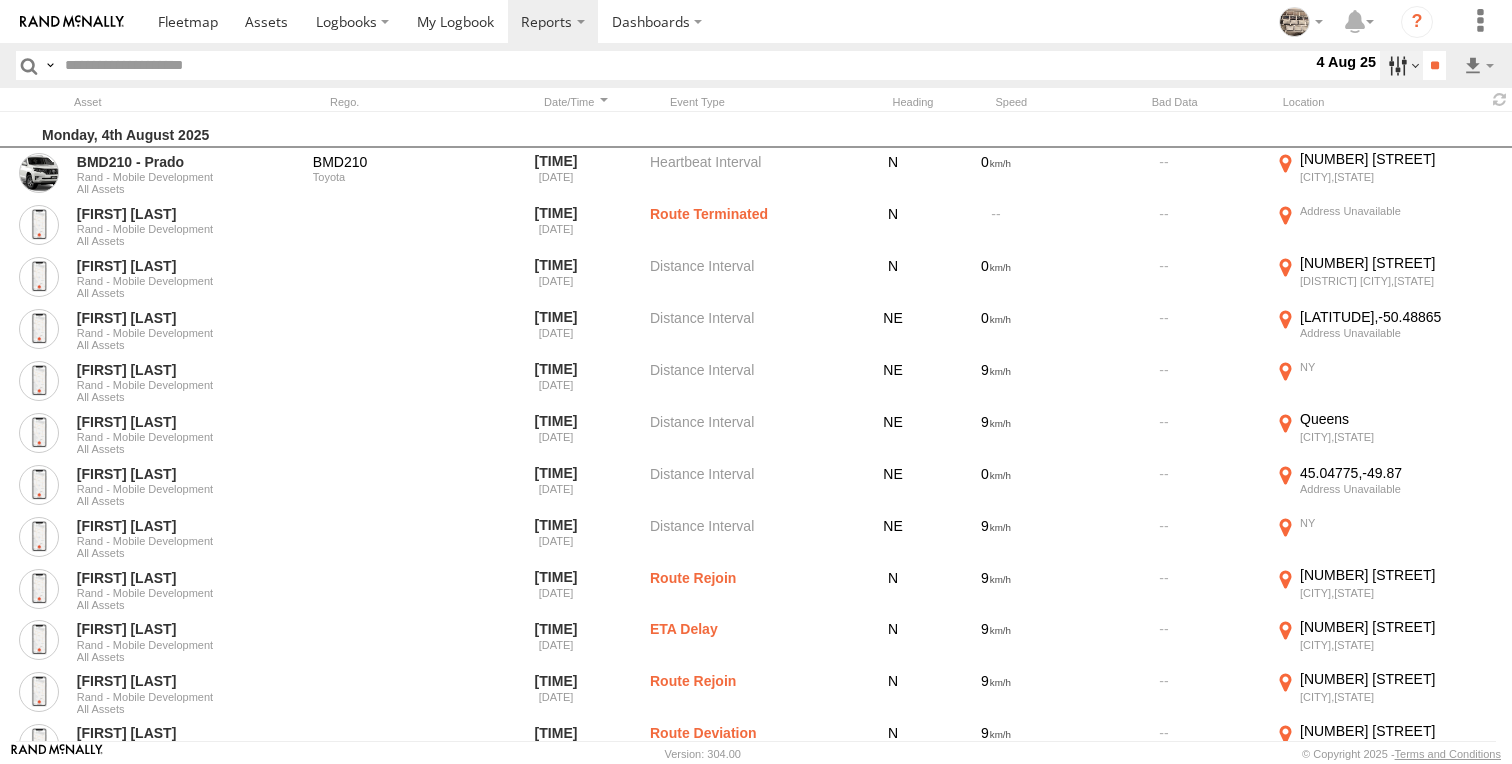 click at bounding box center [1401, 65] 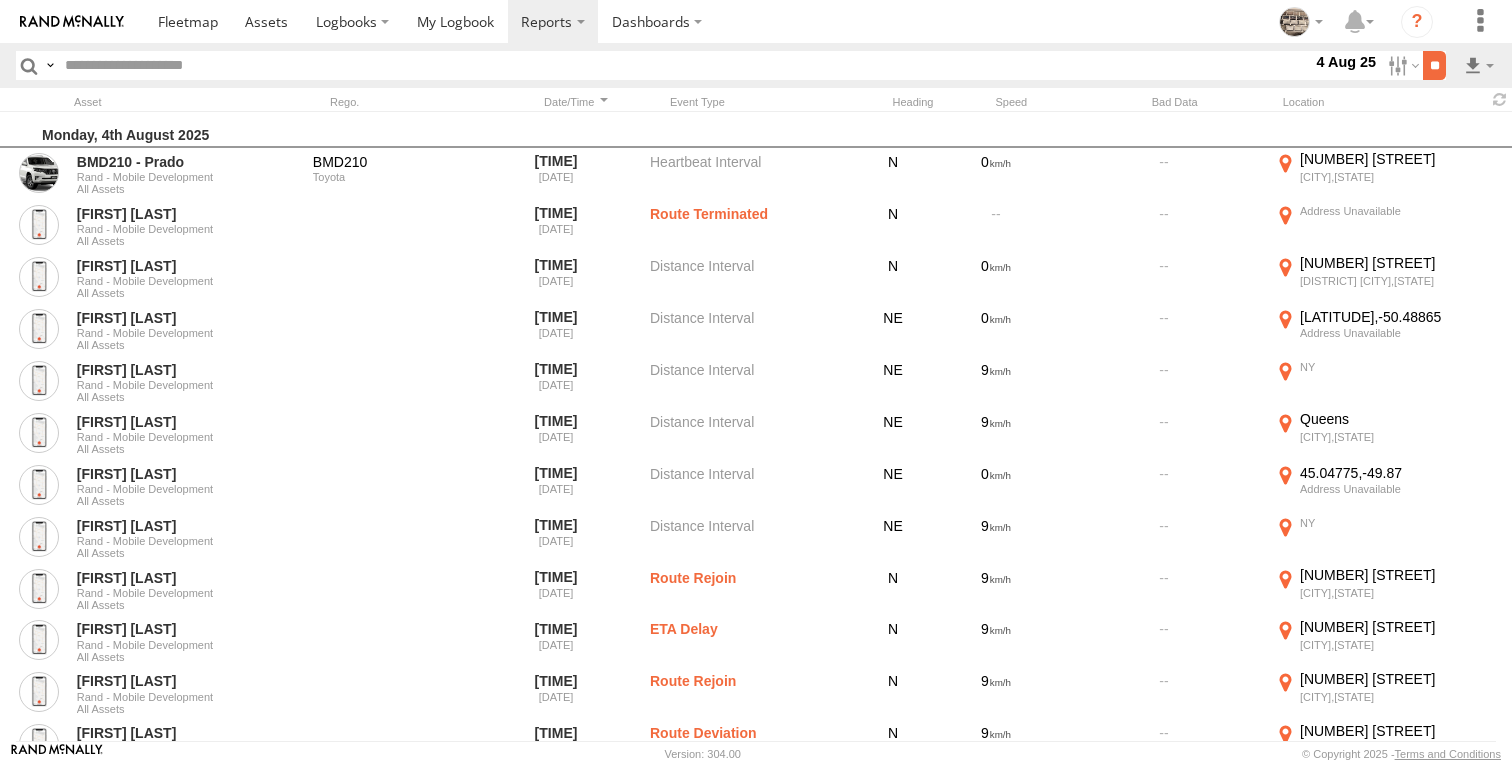 click on "**" at bounding box center [1434, 65] 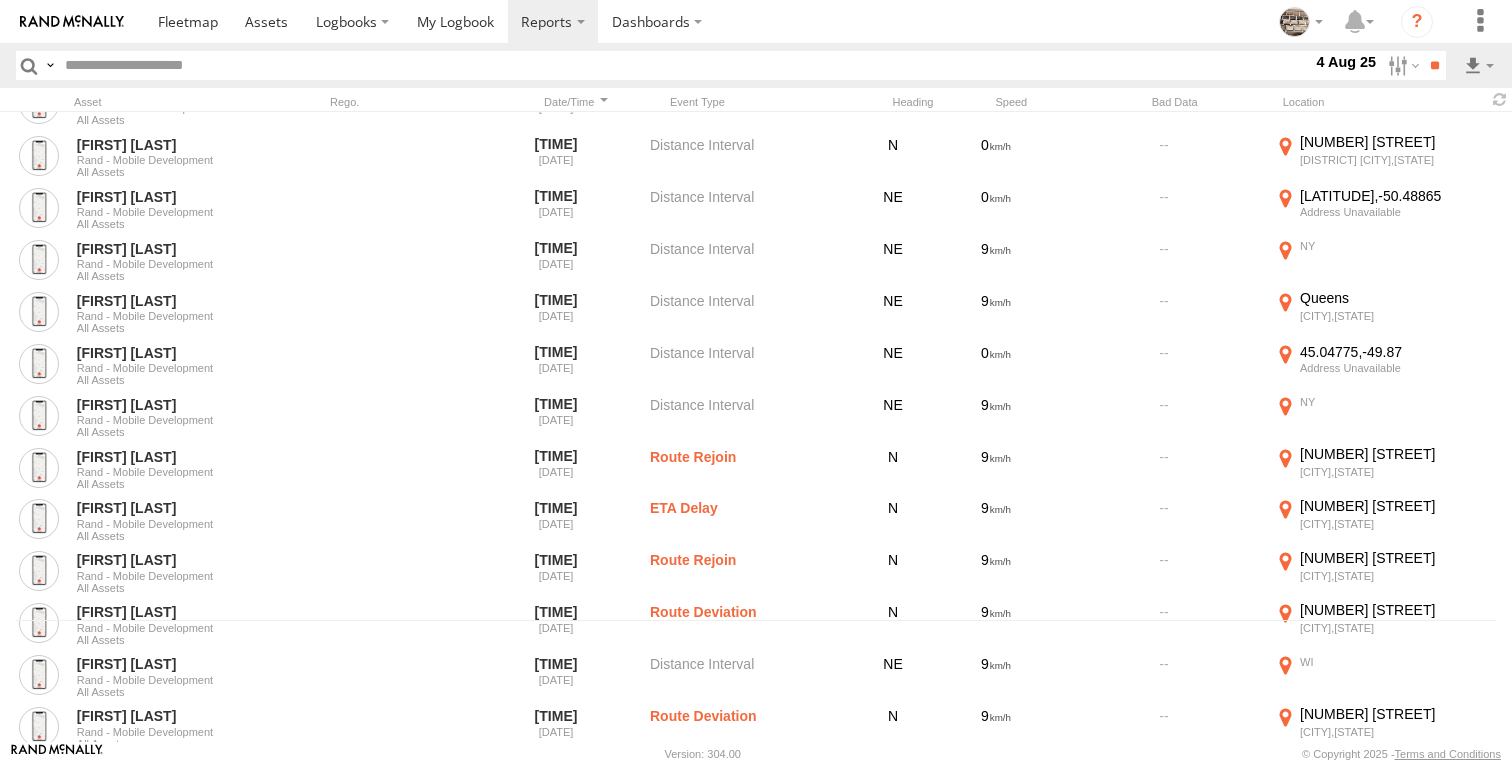 scroll, scrollTop: 0, scrollLeft: 0, axis: both 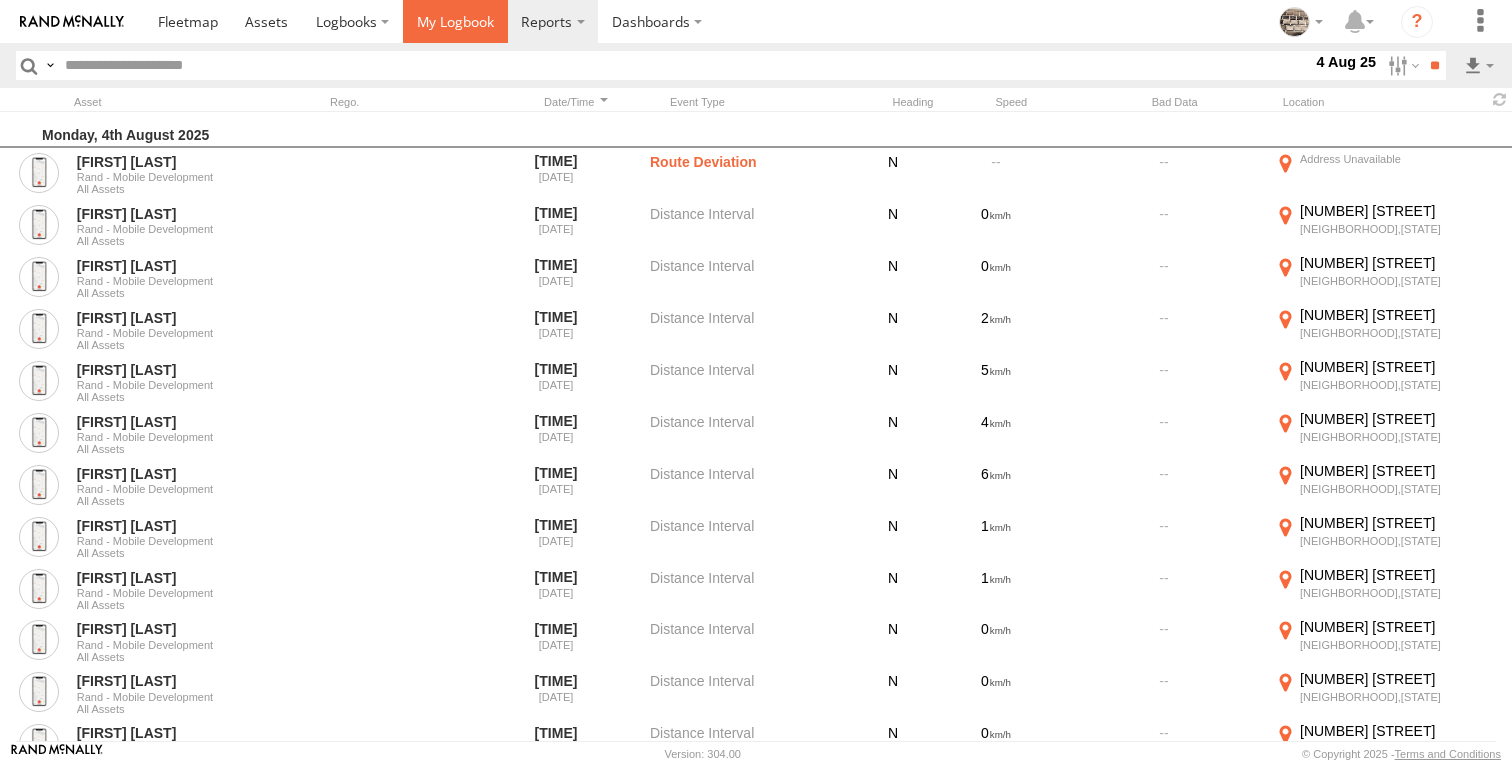 click at bounding box center (455, 21) 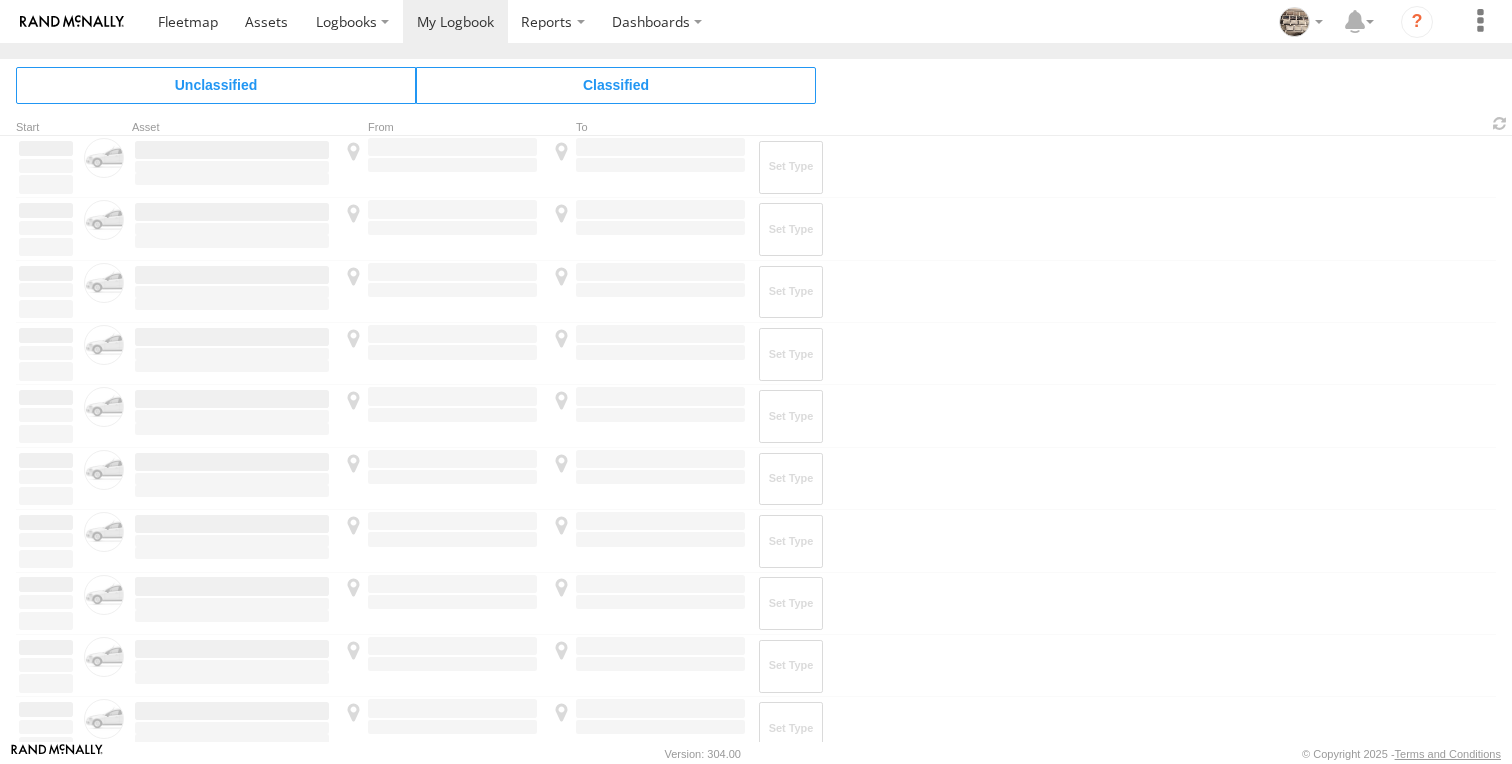 scroll, scrollTop: 0, scrollLeft: 0, axis: both 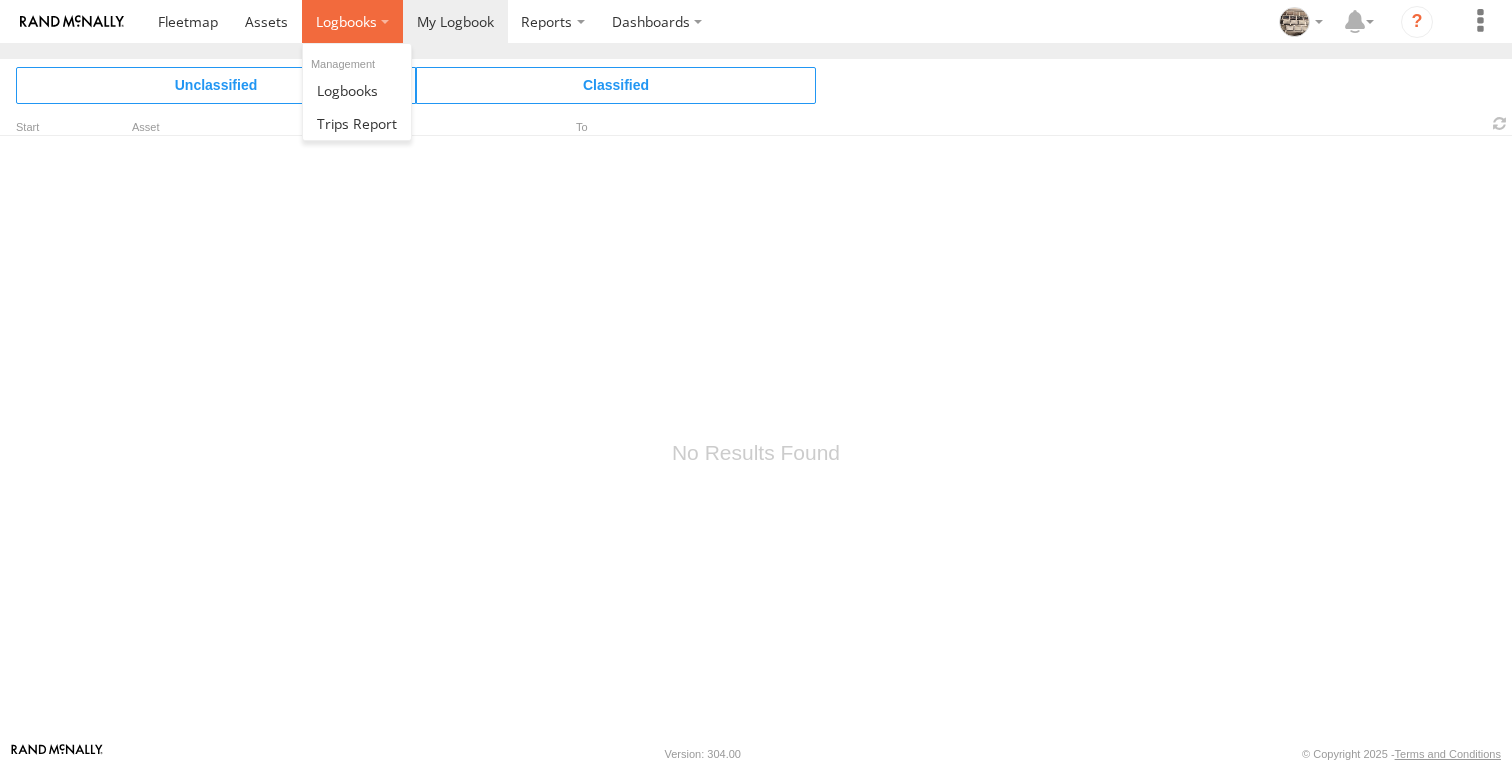 click at bounding box center (352, 21) 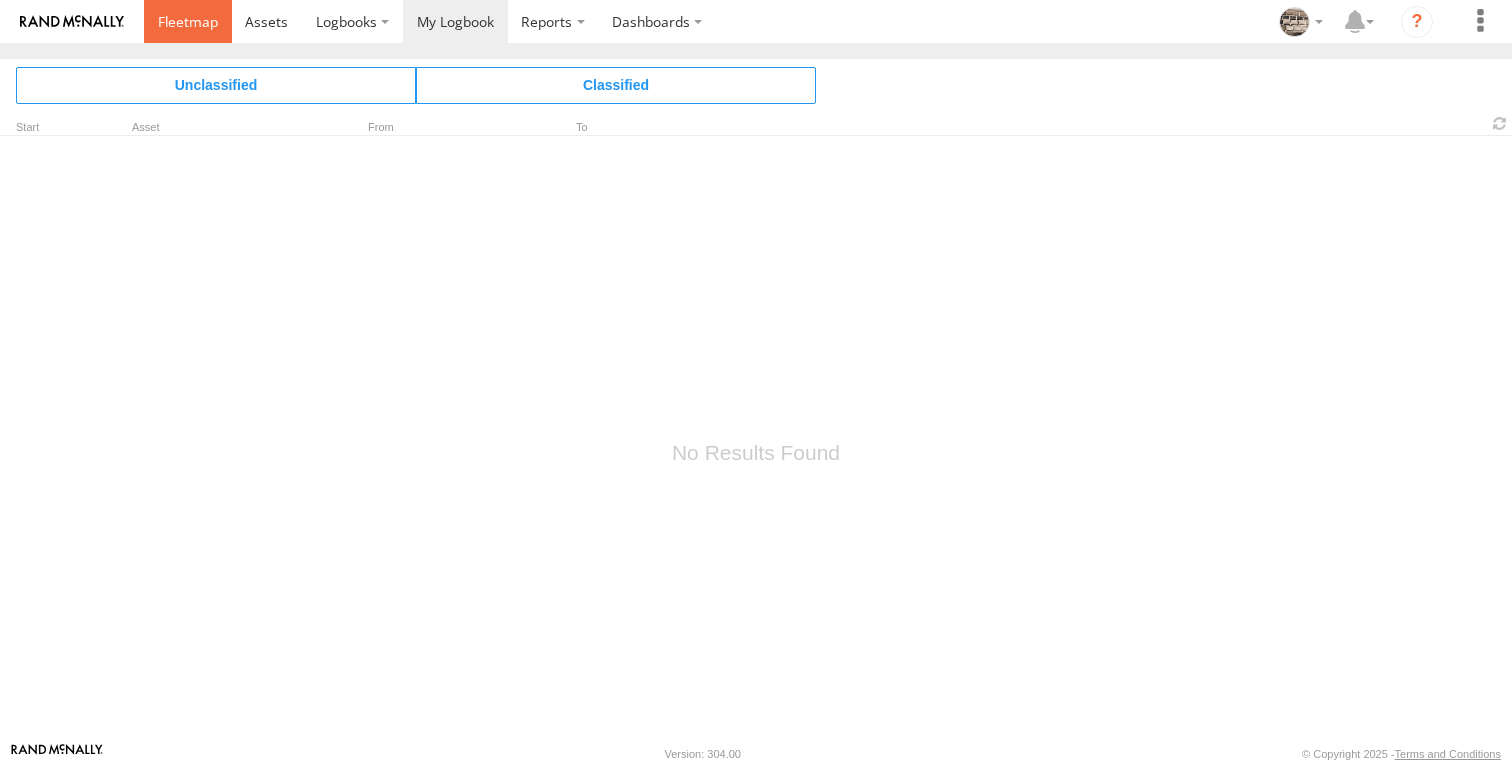click at bounding box center (188, 21) 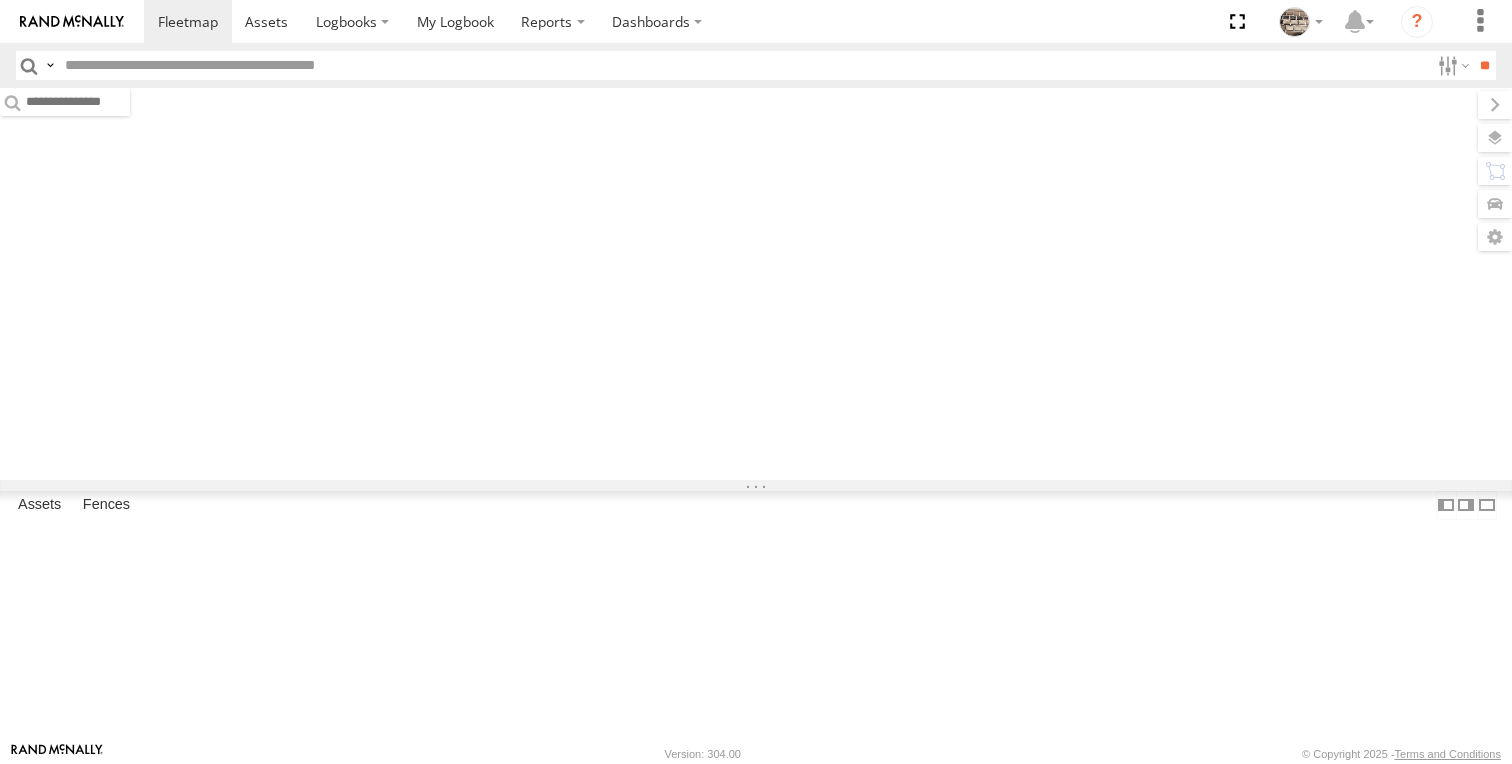 scroll, scrollTop: 0, scrollLeft: 0, axis: both 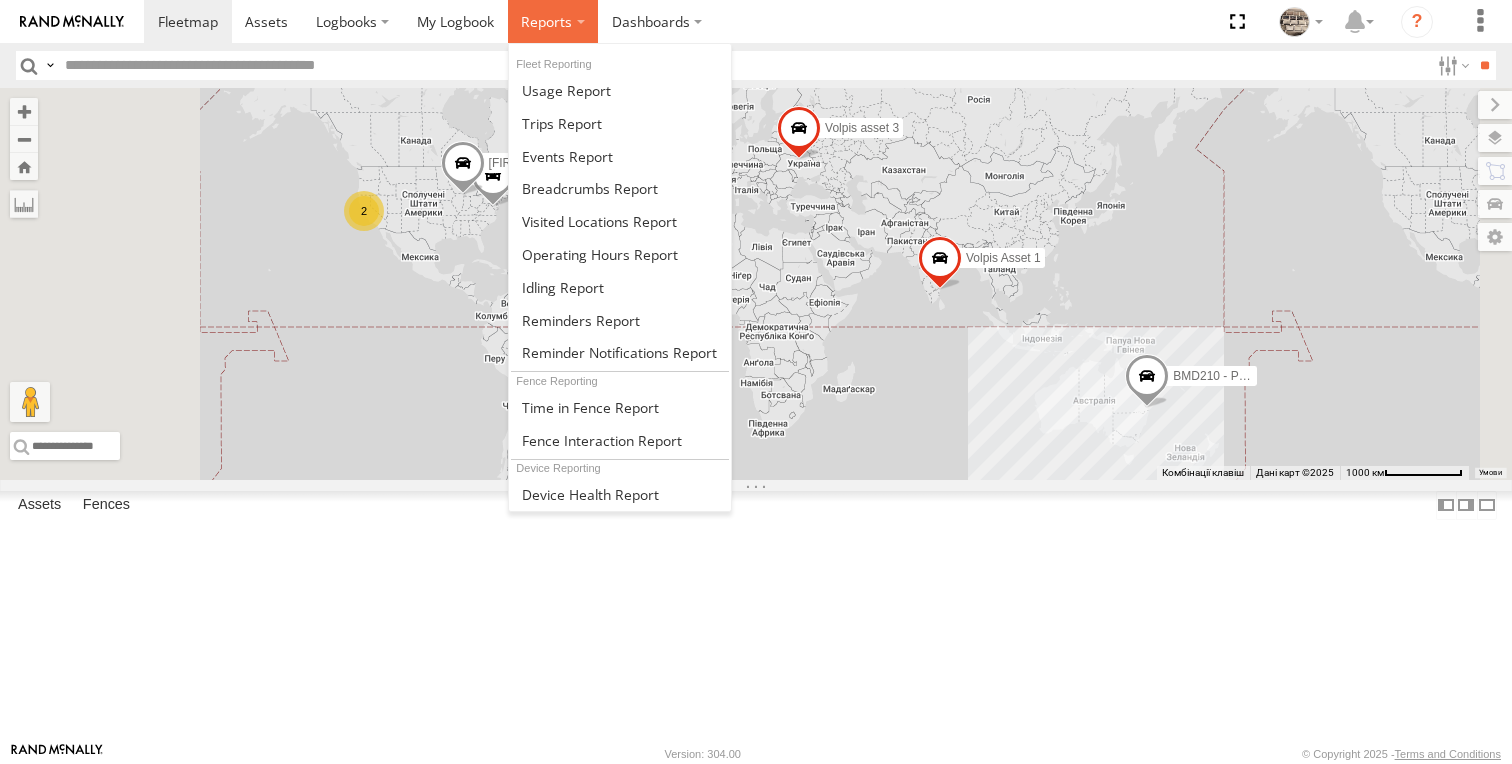 click at bounding box center [546, 21] 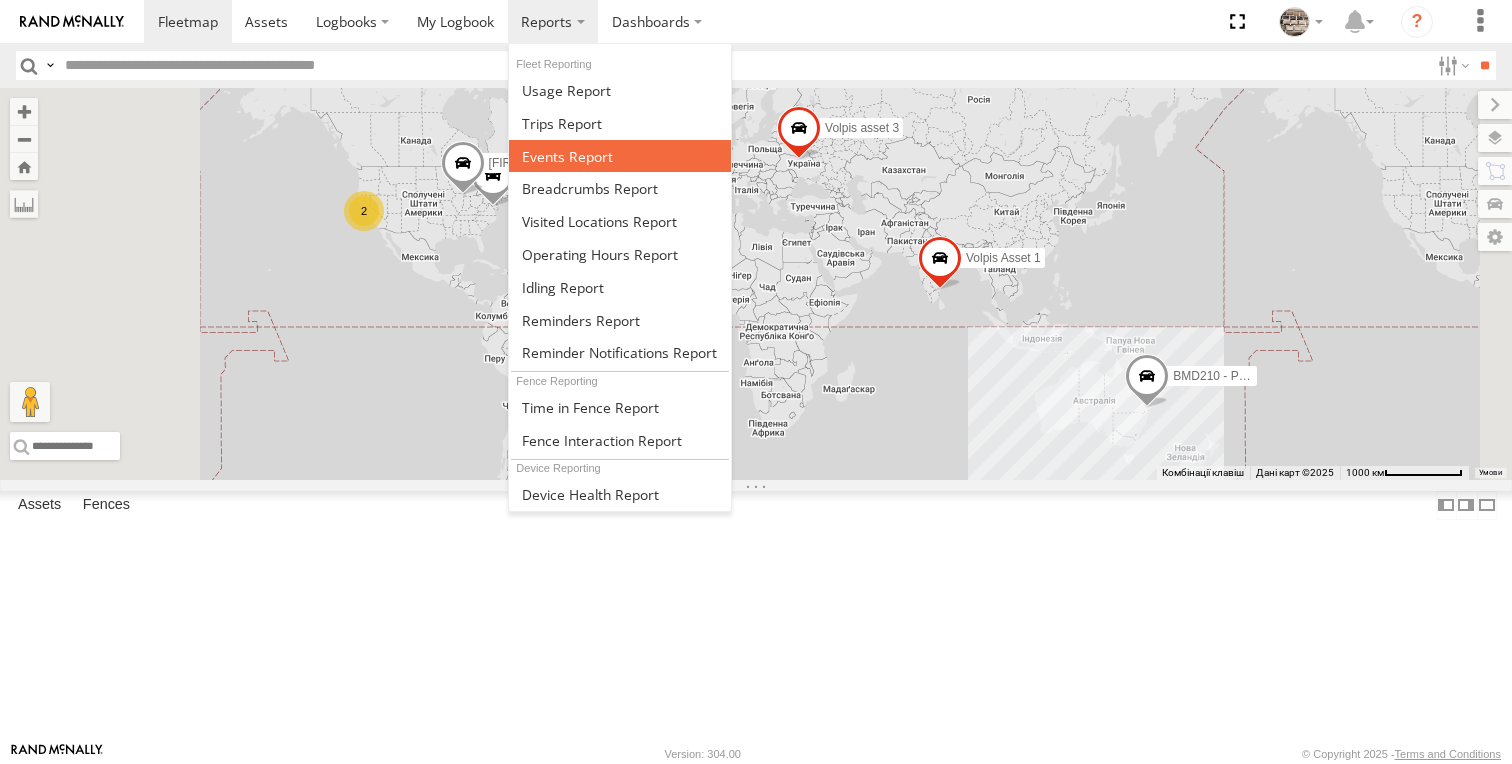 click at bounding box center (620, 156) 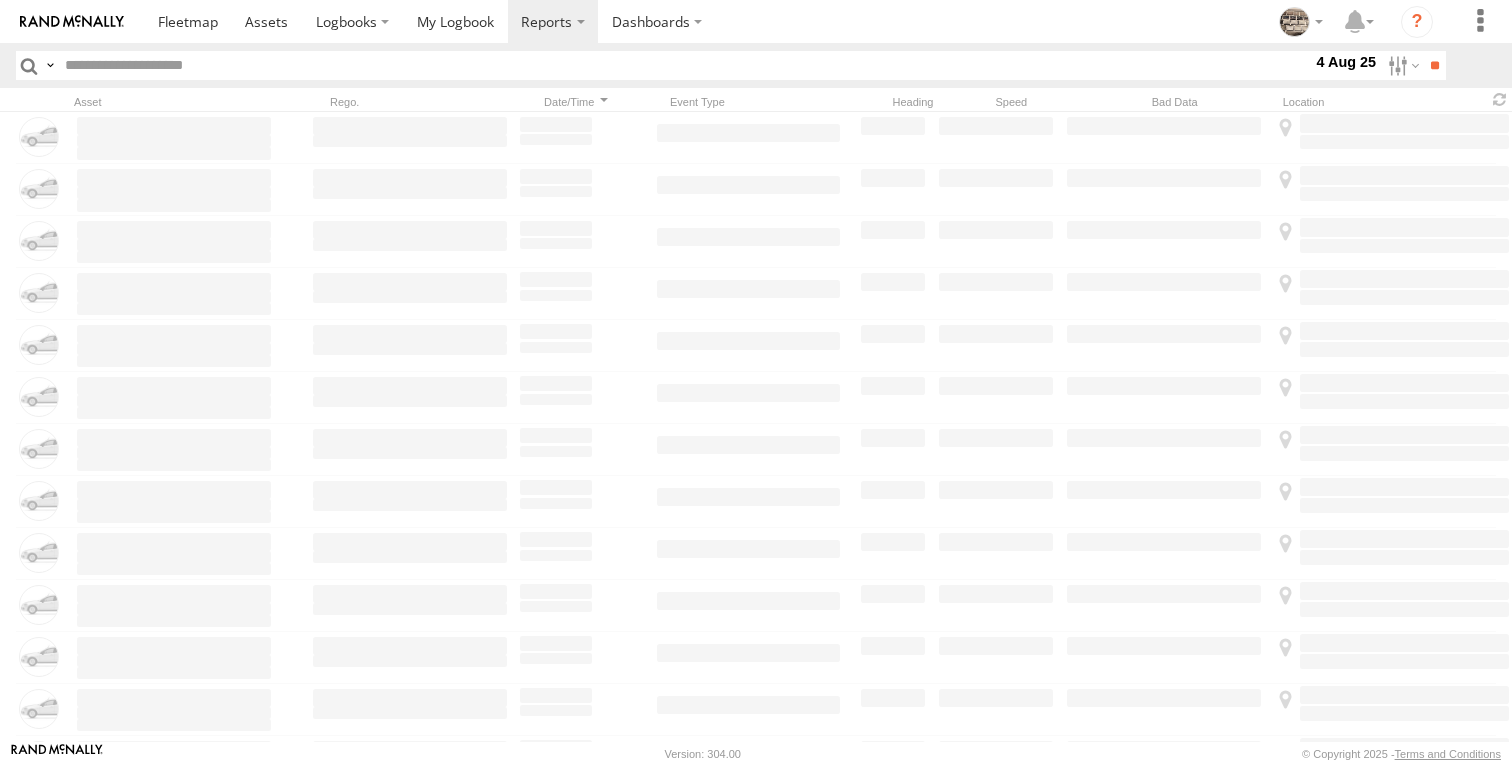 scroll, scrollTop: 0, scrollLeft: 0, axis: both 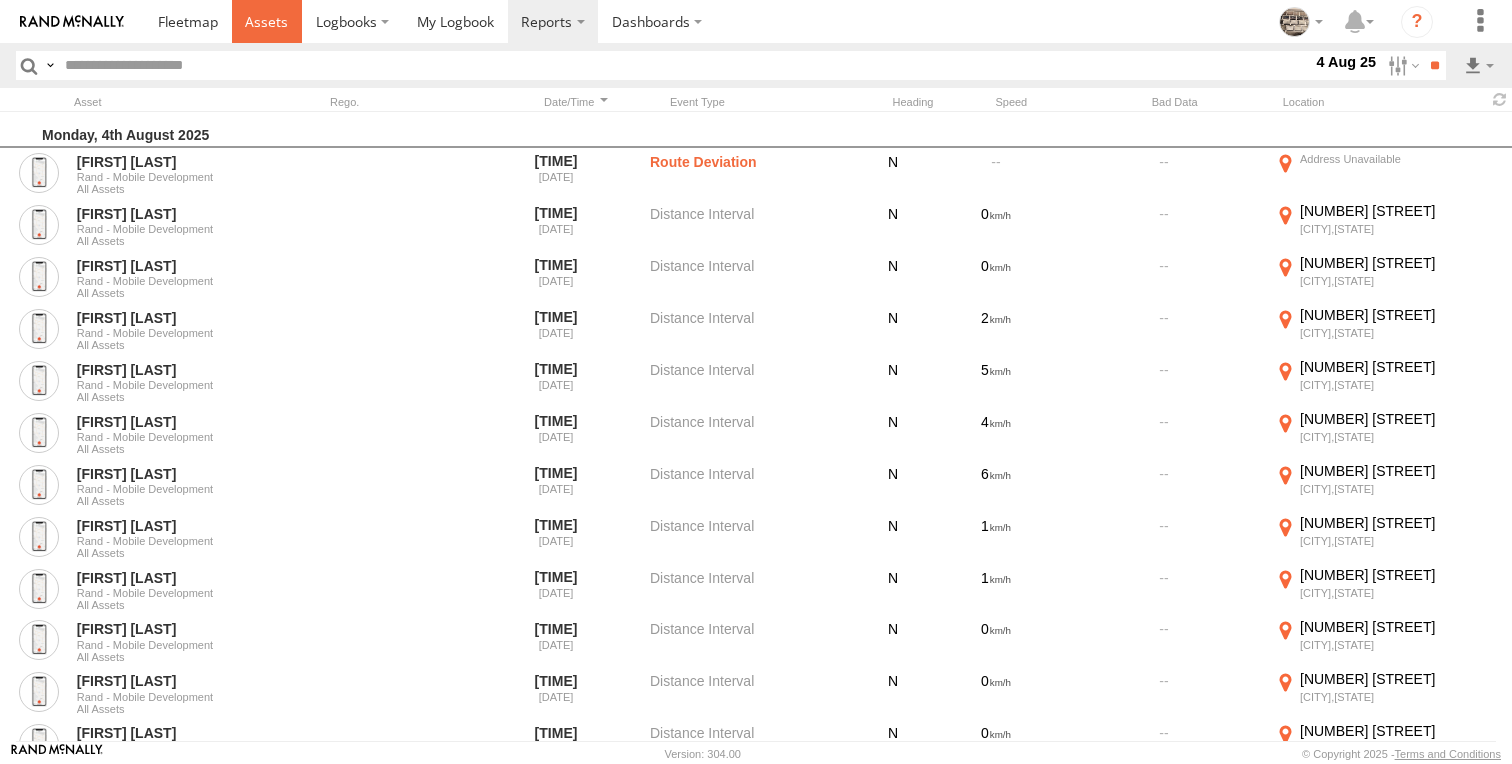 click at bounding box center [266, 21] 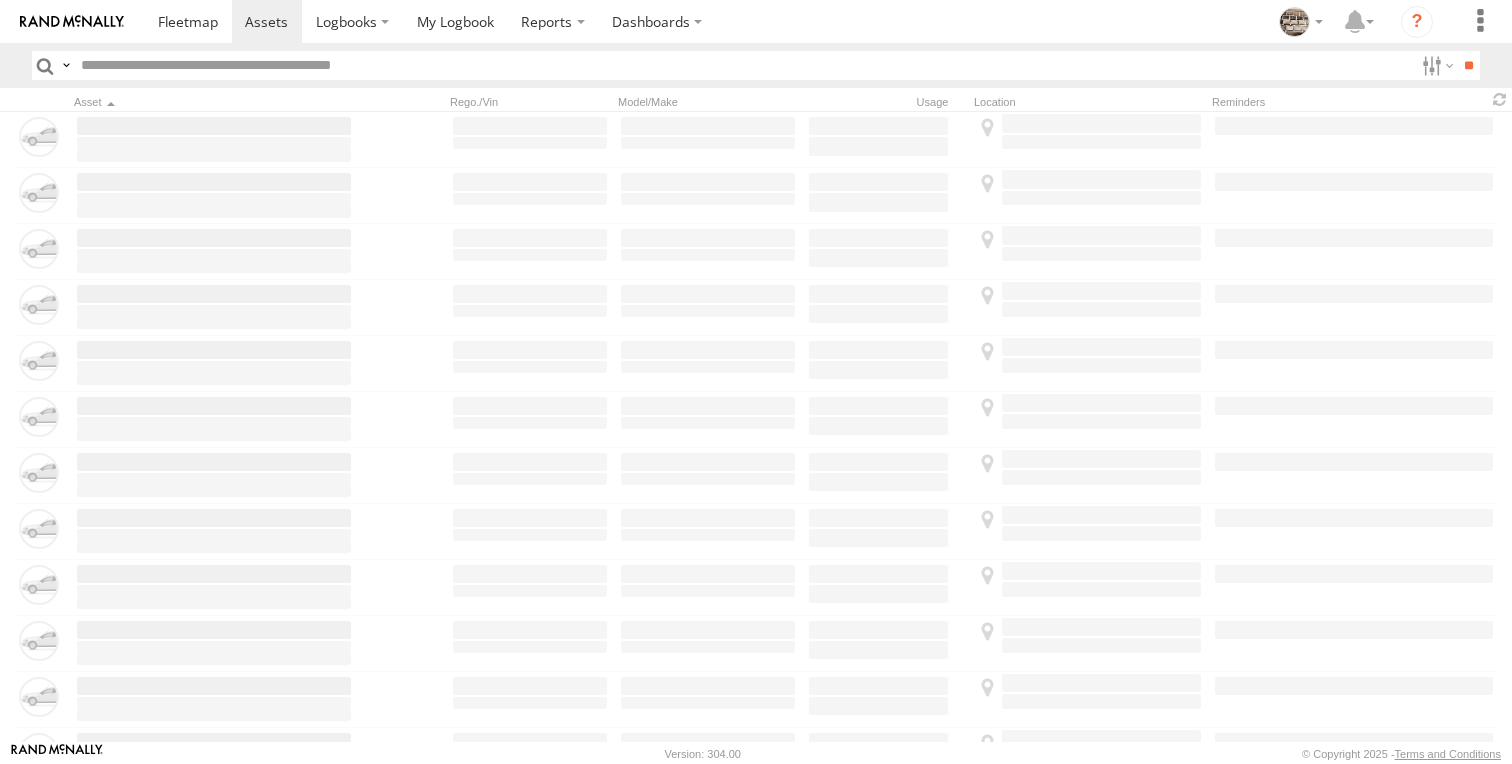 scroll, scrollTop: 0, scrollLeft: 0, axis: both 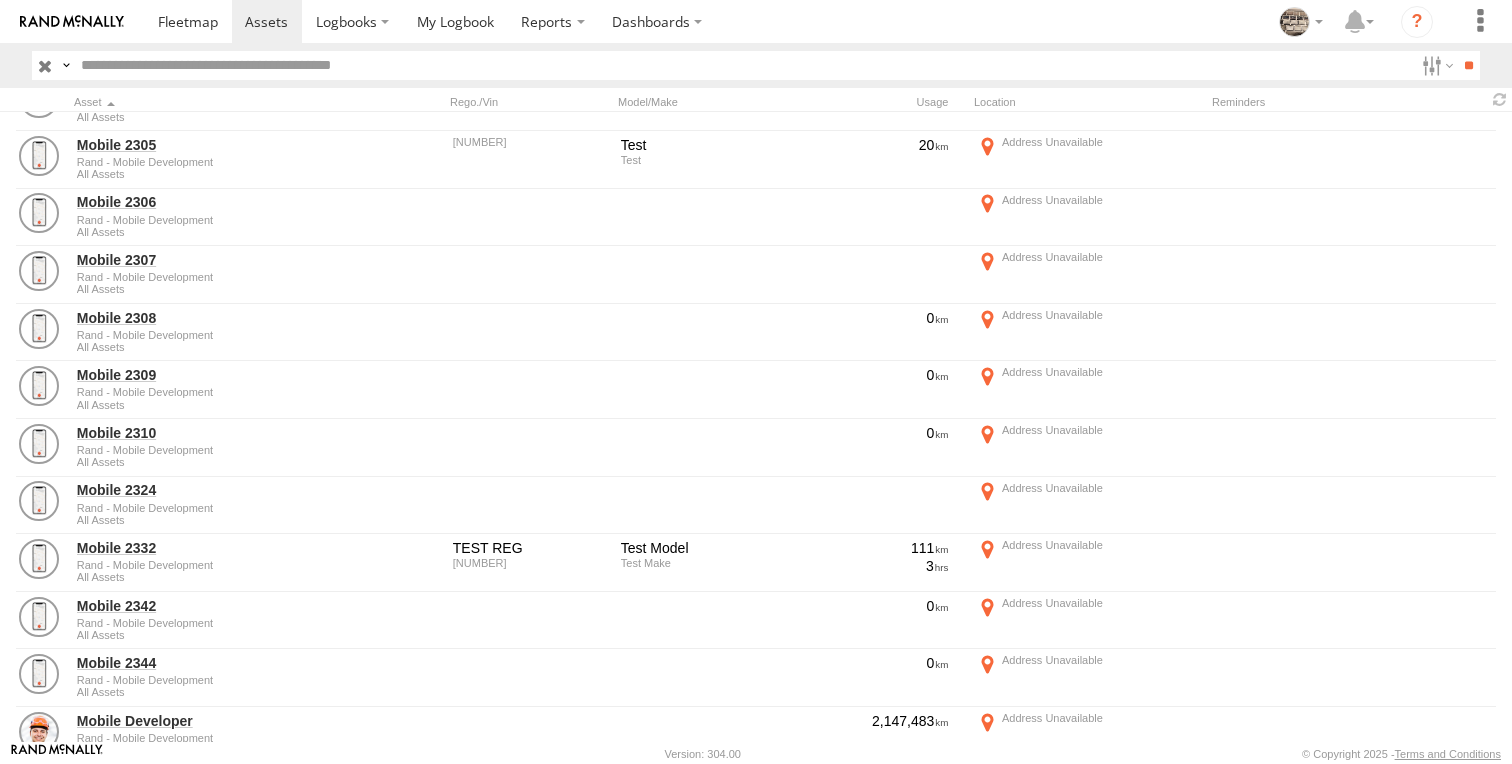 click at bounding box center (743, 65) 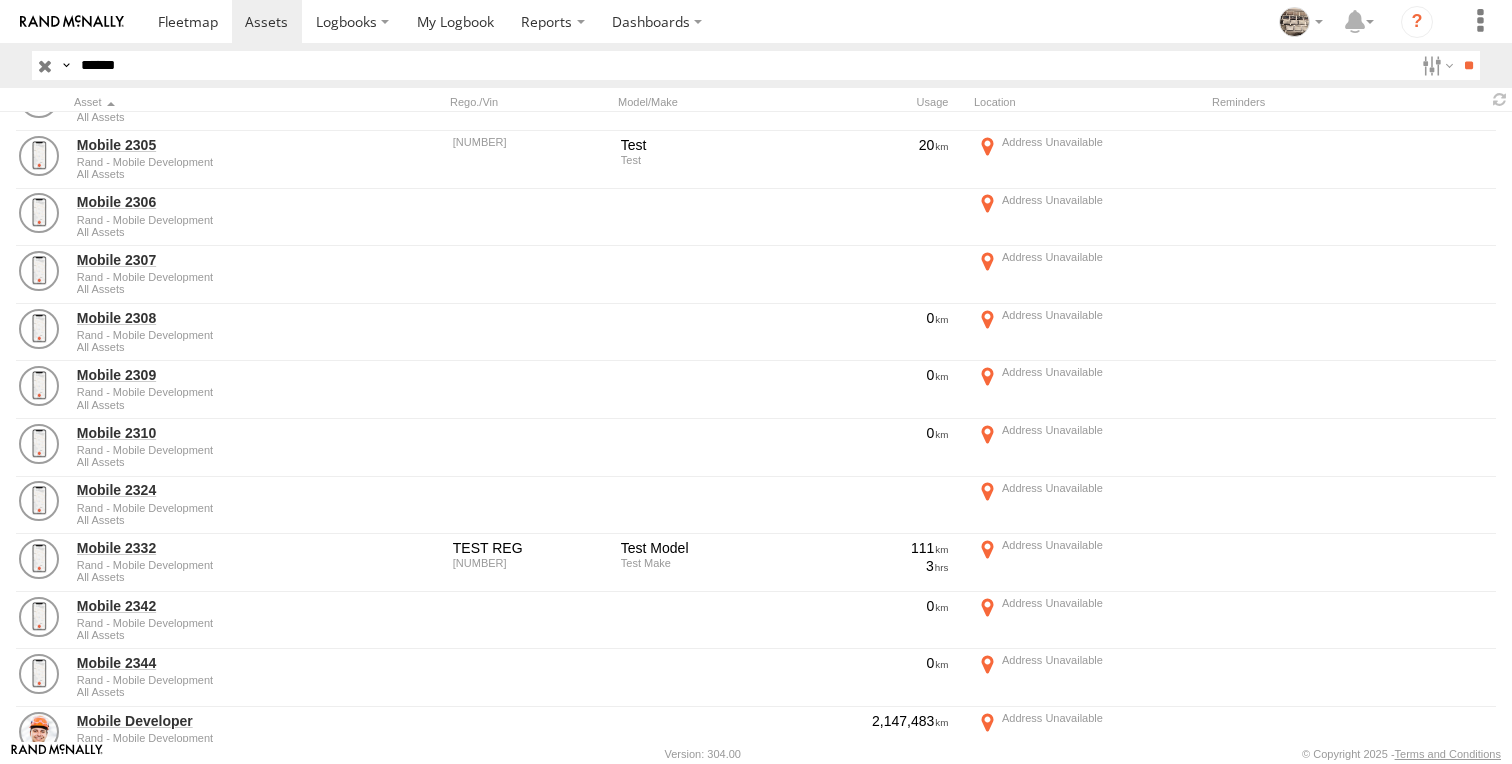 type on "******" 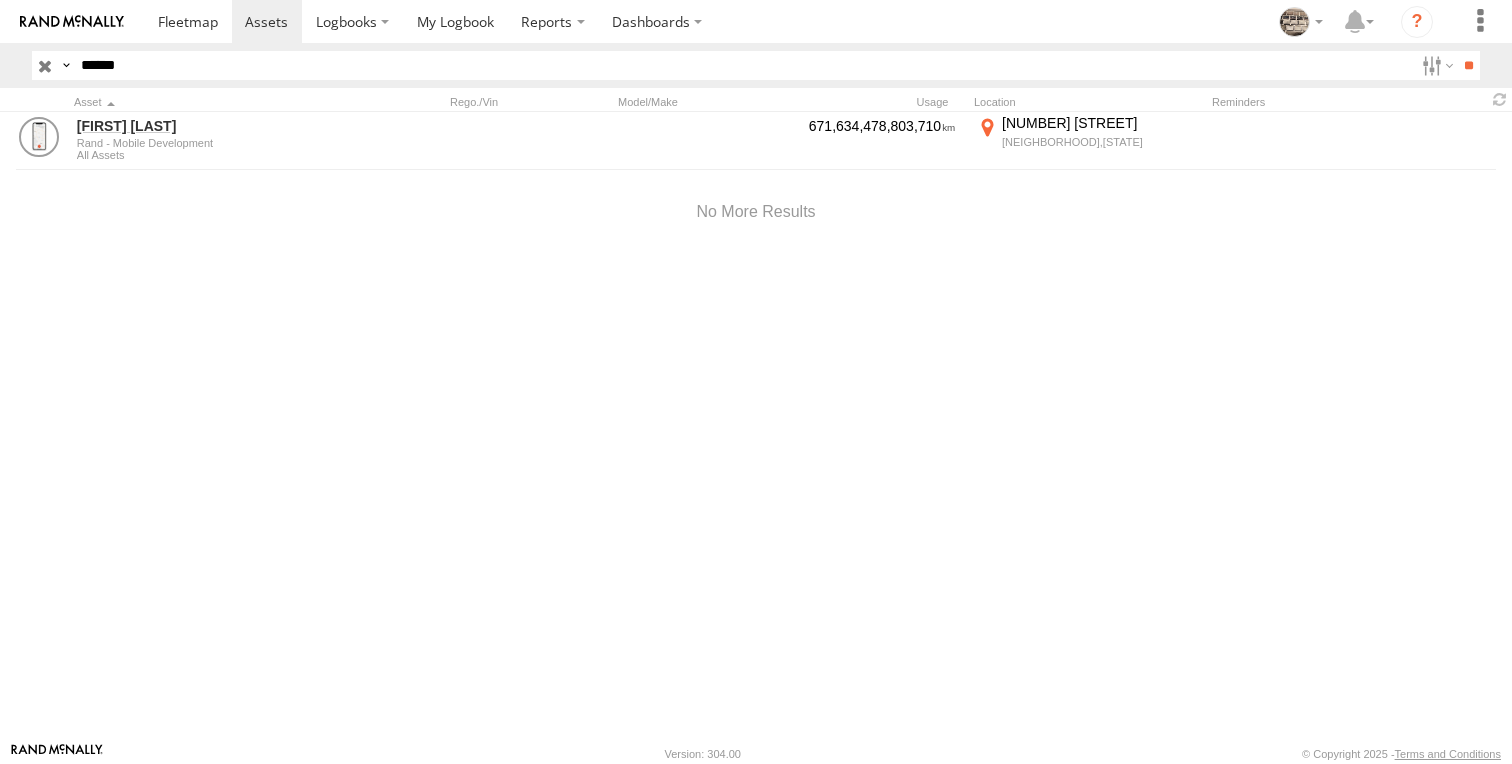 click on "******" at bounding box center [743, 65] 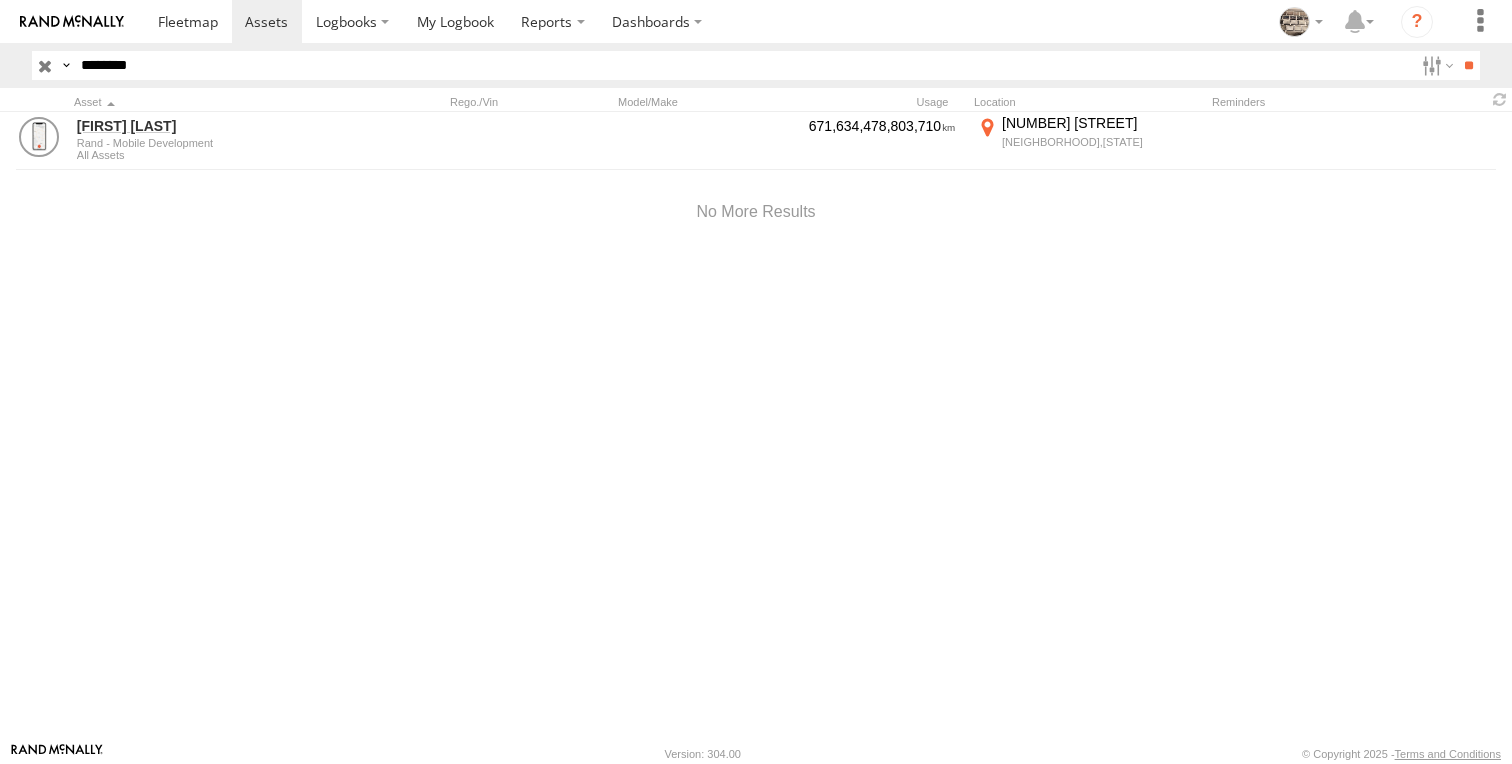 type on "********" 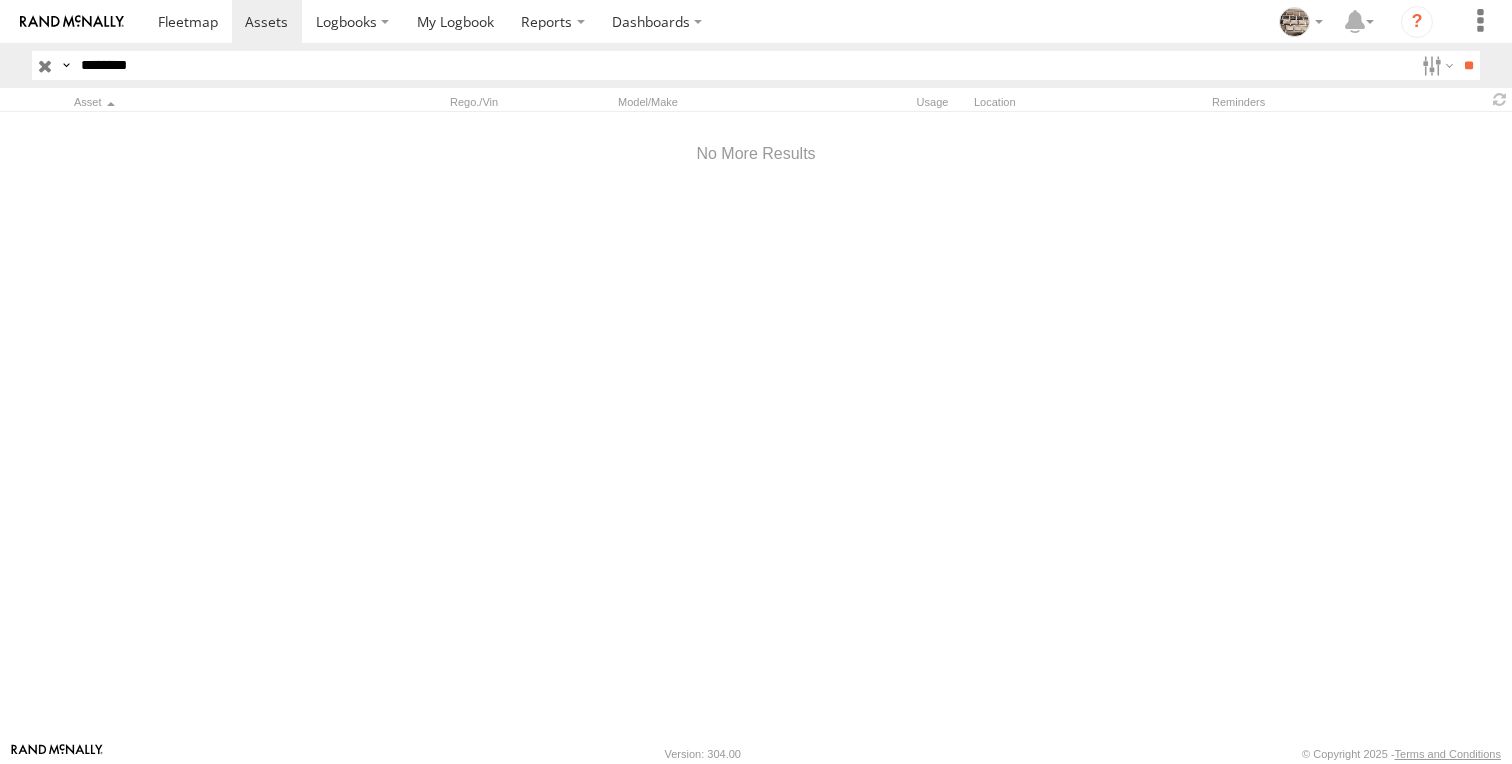 click on "********" at bounding box center [743, 65] 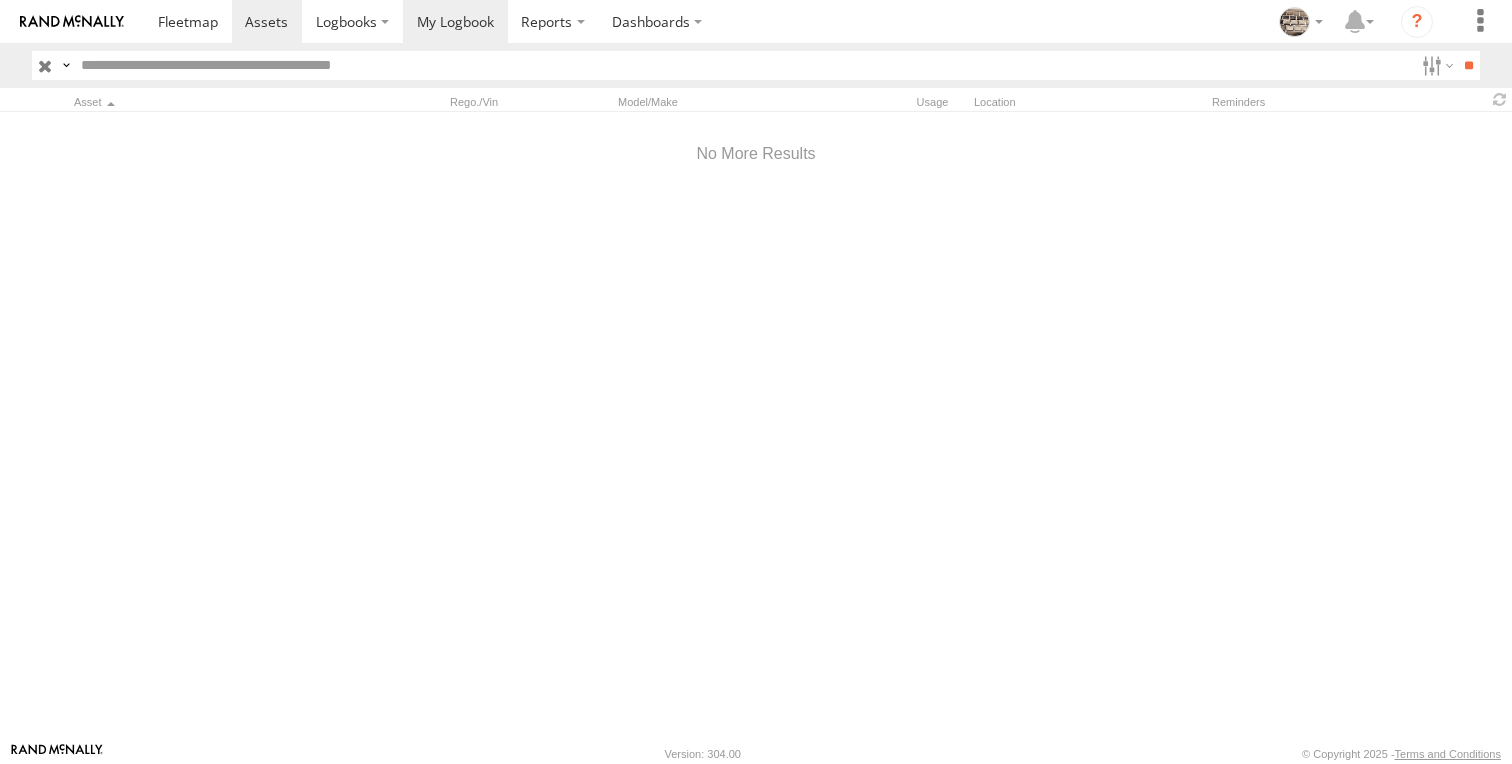 type 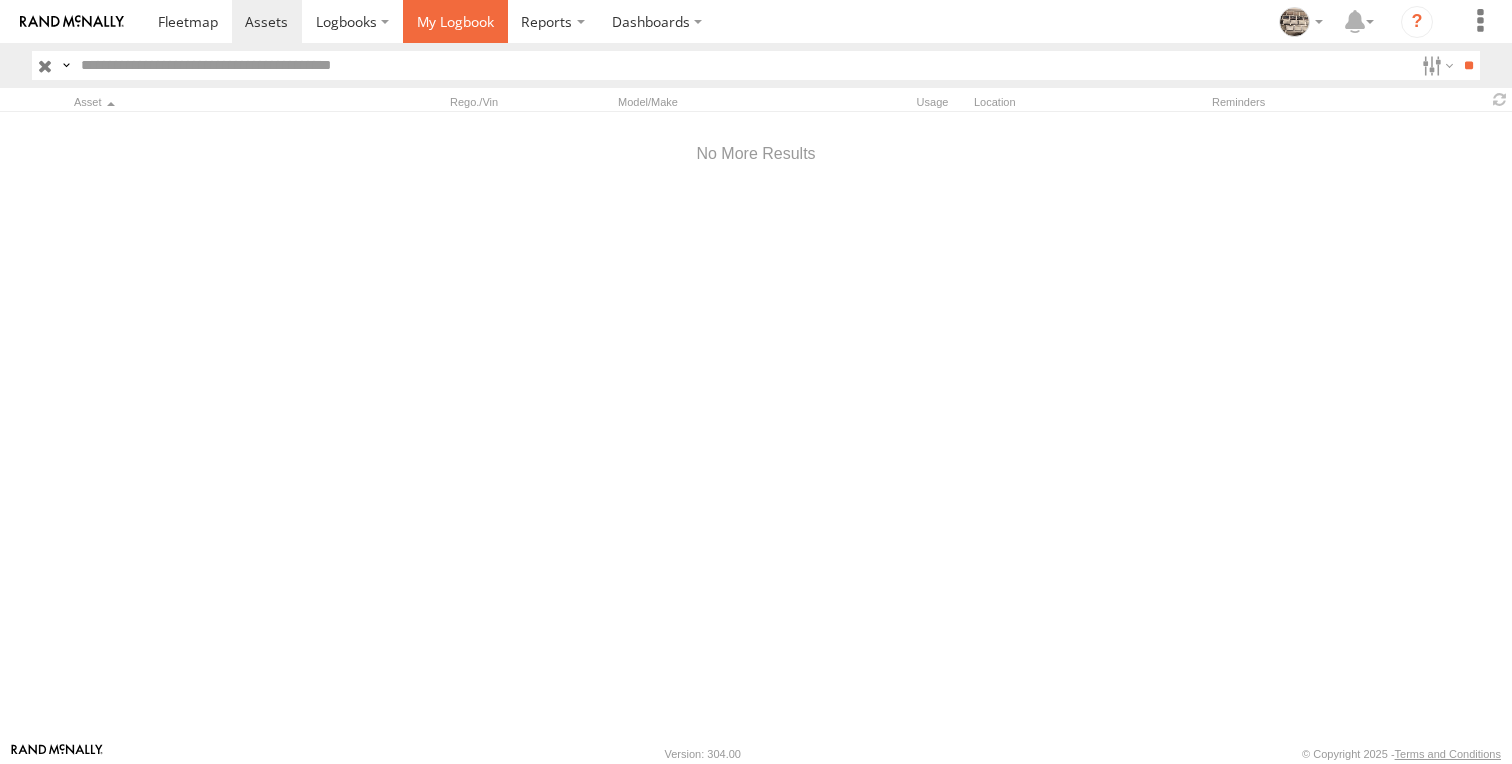 click at bounding box center [455, 21] 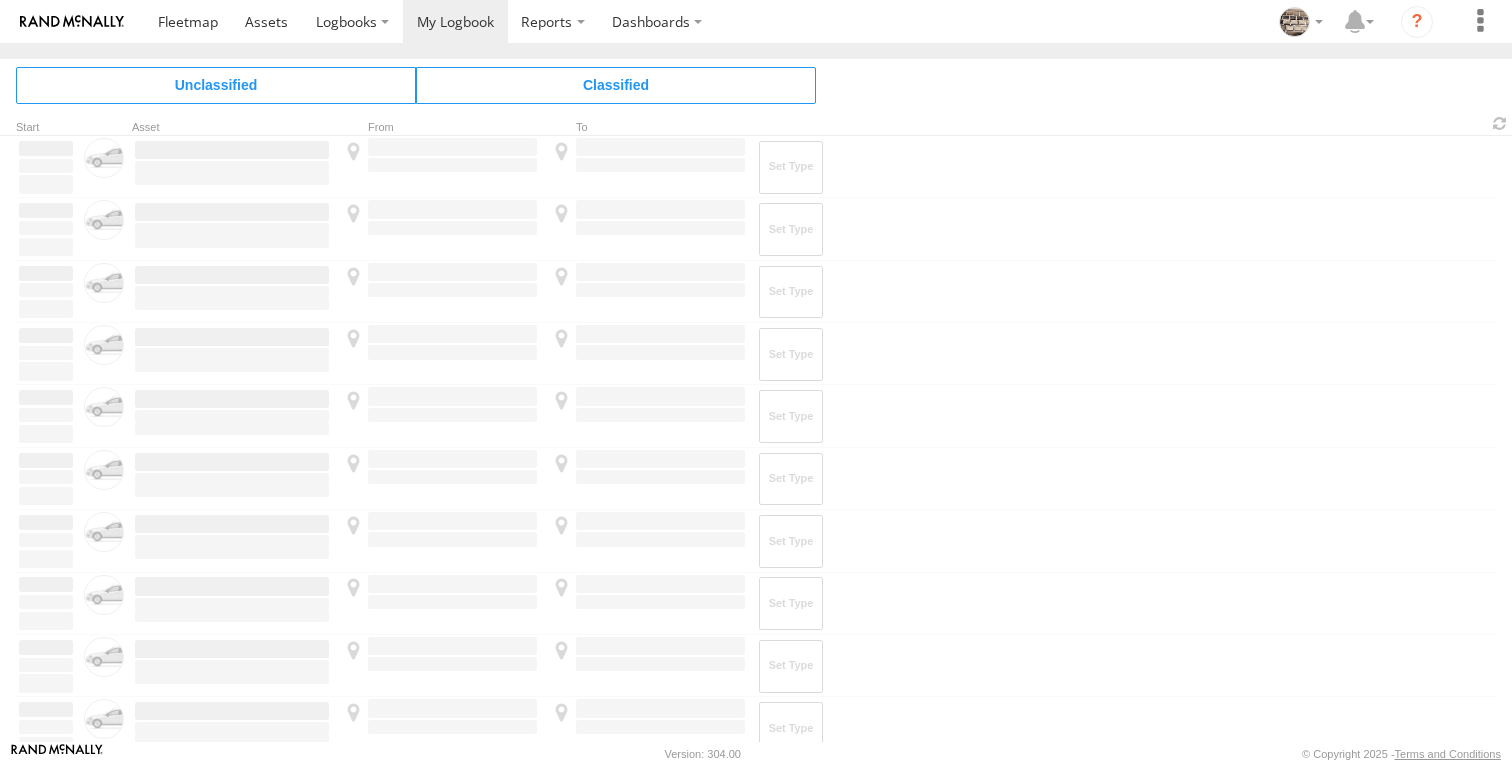scroll, scrollTop: 0, scrollLeft: 0, axis: both 